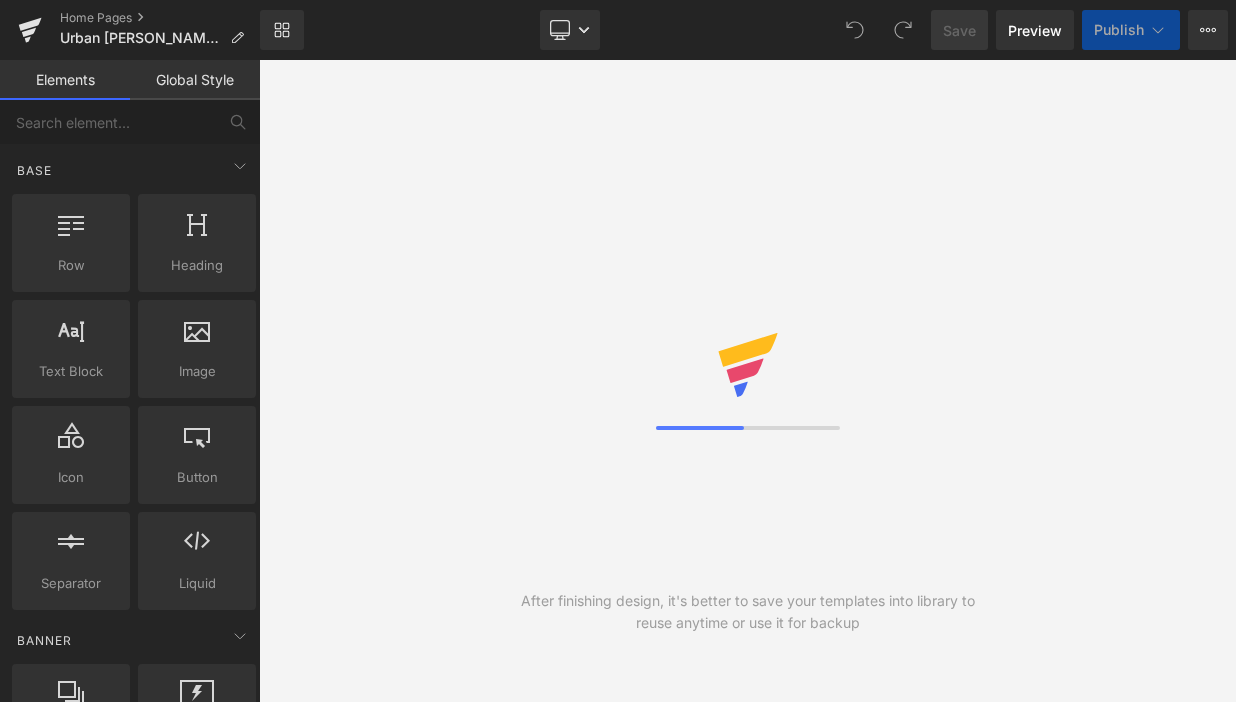 scroll, scrollTop: 0, scrollLeft: 0, axis: both 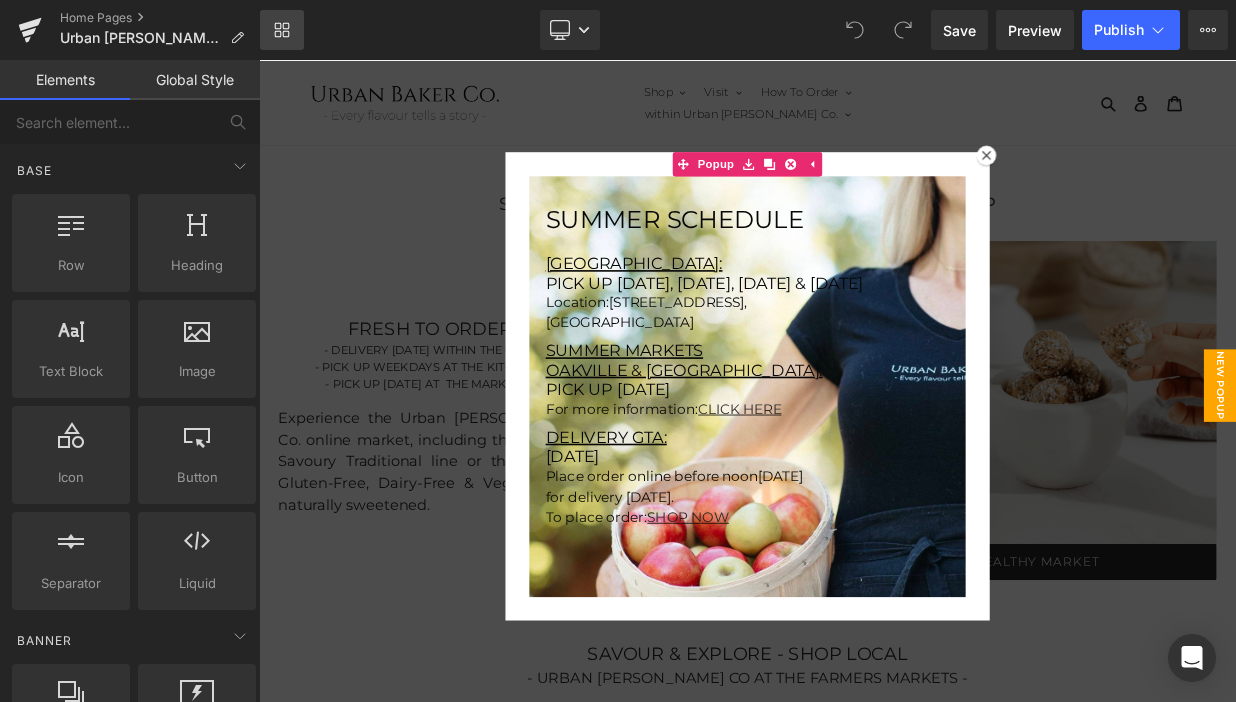 click 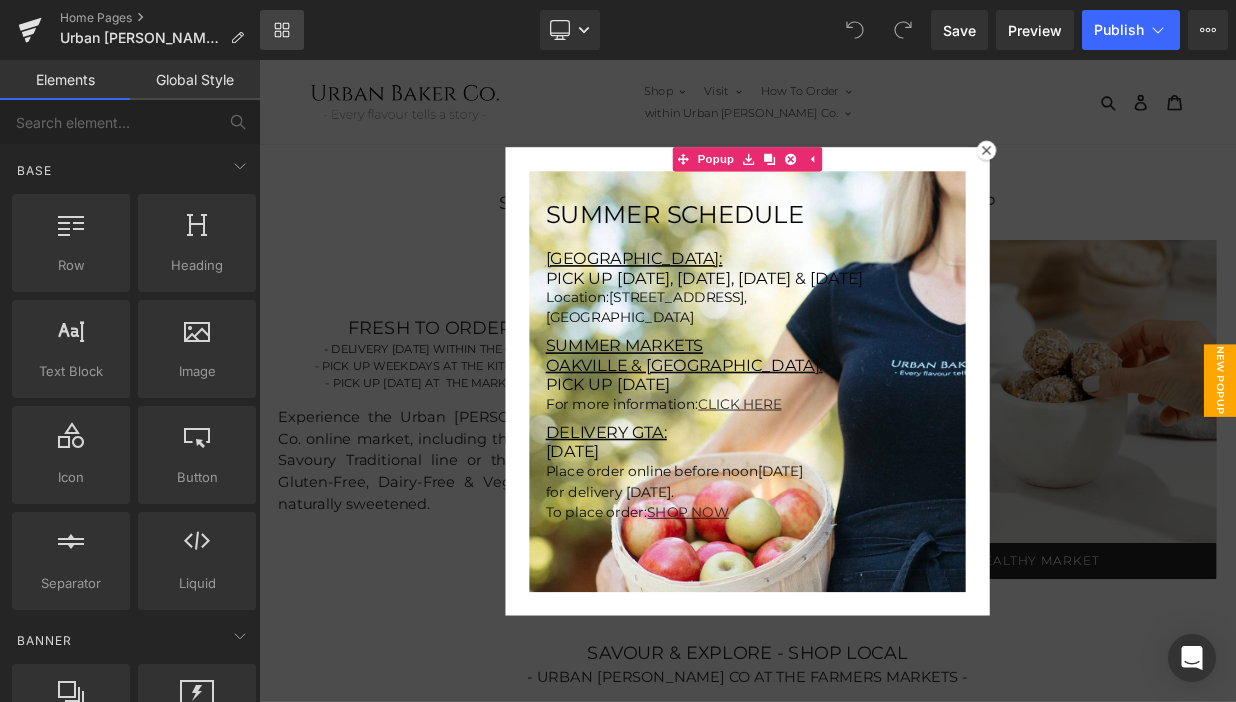 click 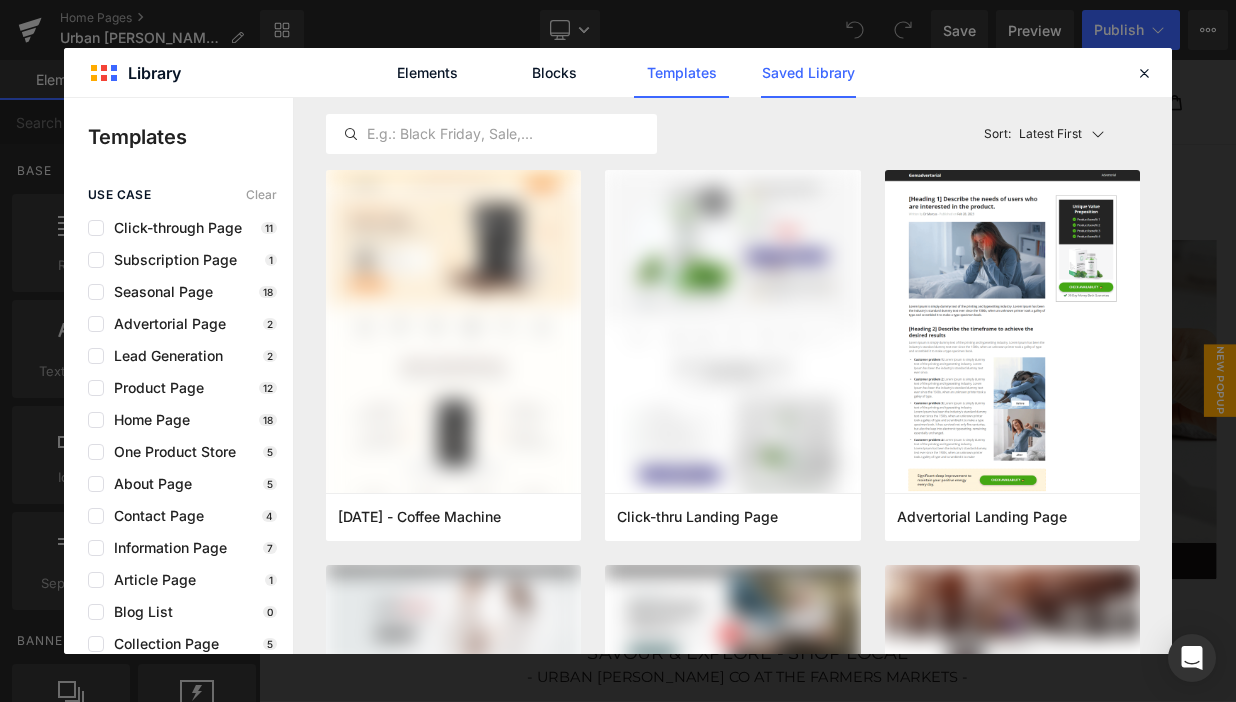 click on "Saved Library" 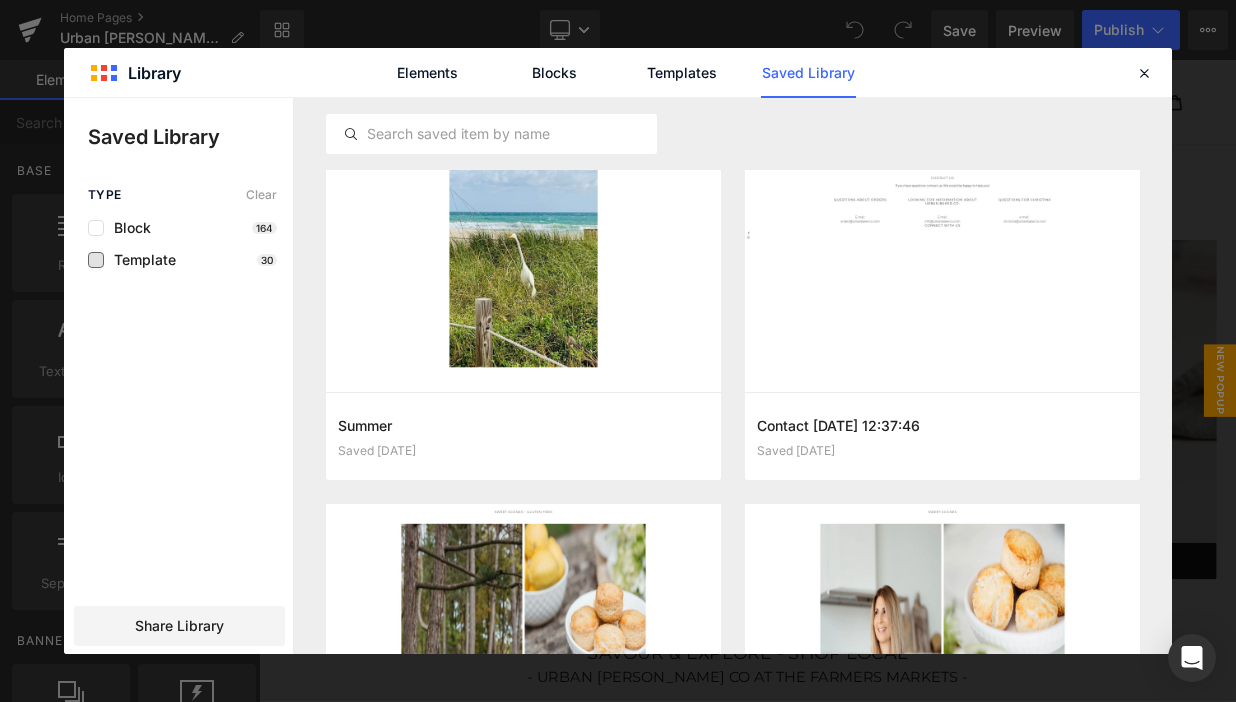 click on "Template" at bounding box center [140, 260] 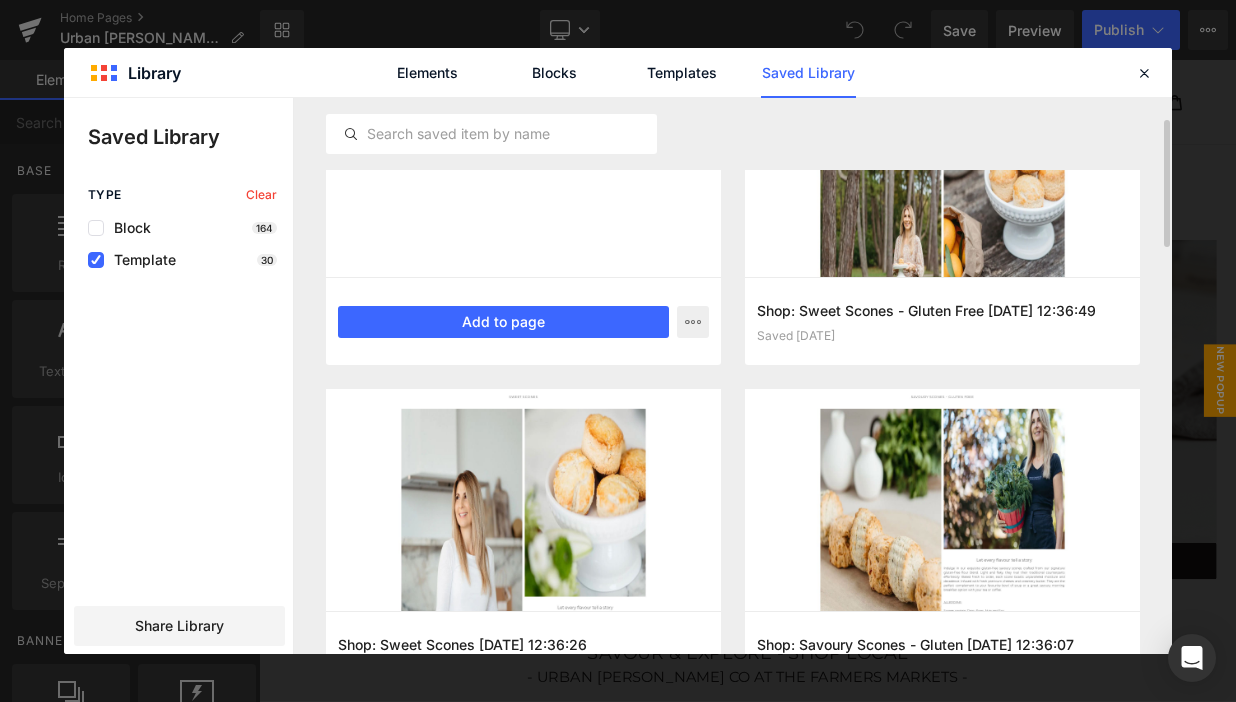 scroll, scrollTop: 130, scrollLeft: 0, axis: vertical 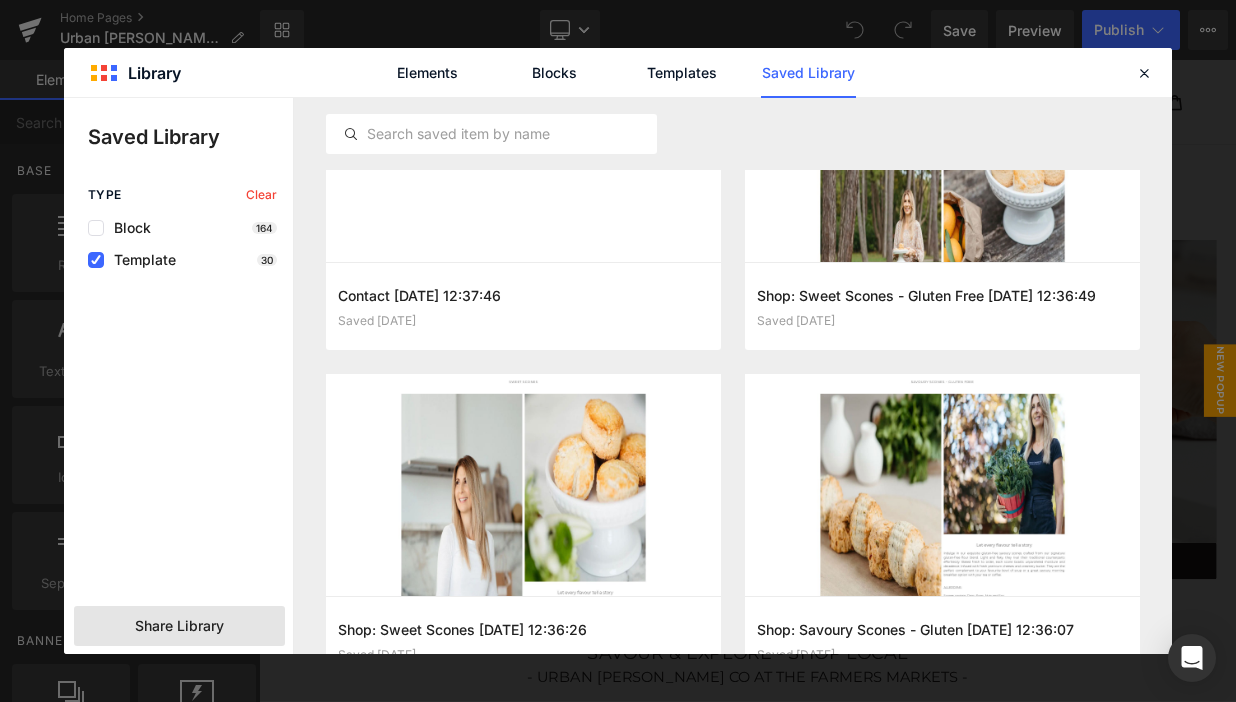 click on "Share Library" 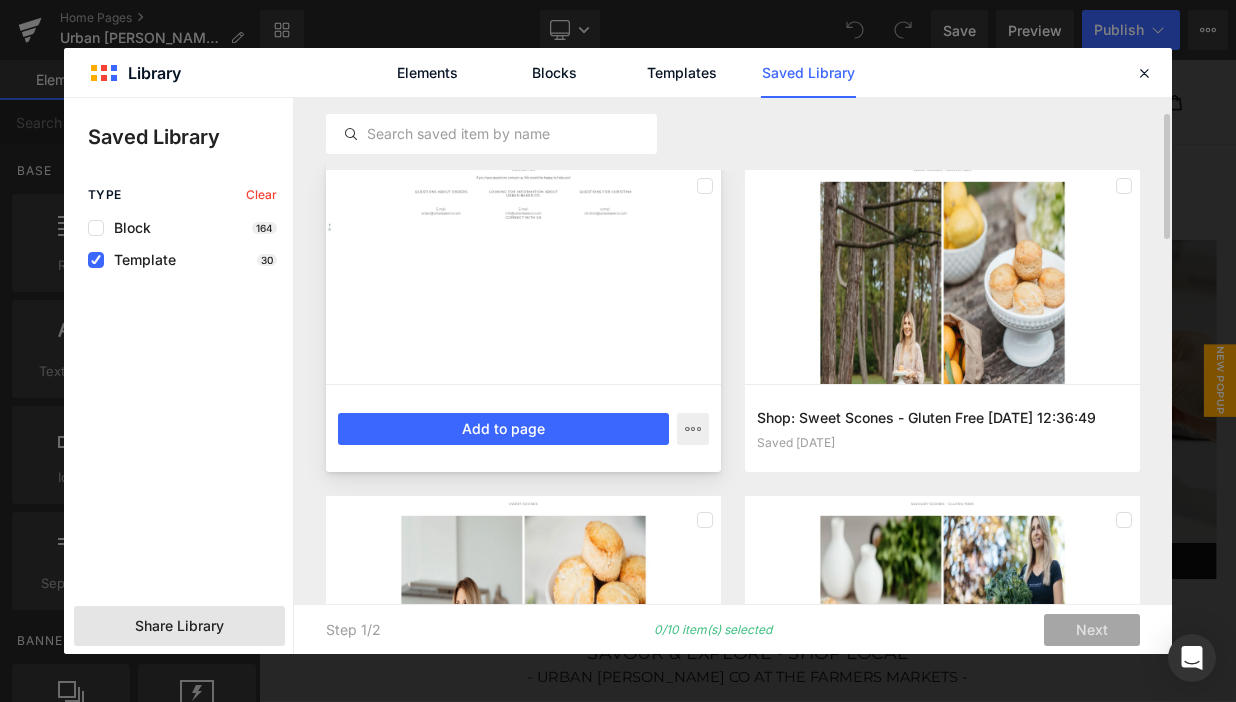scroll, scrollTop: 0, scrollLeft: 0, axis: both 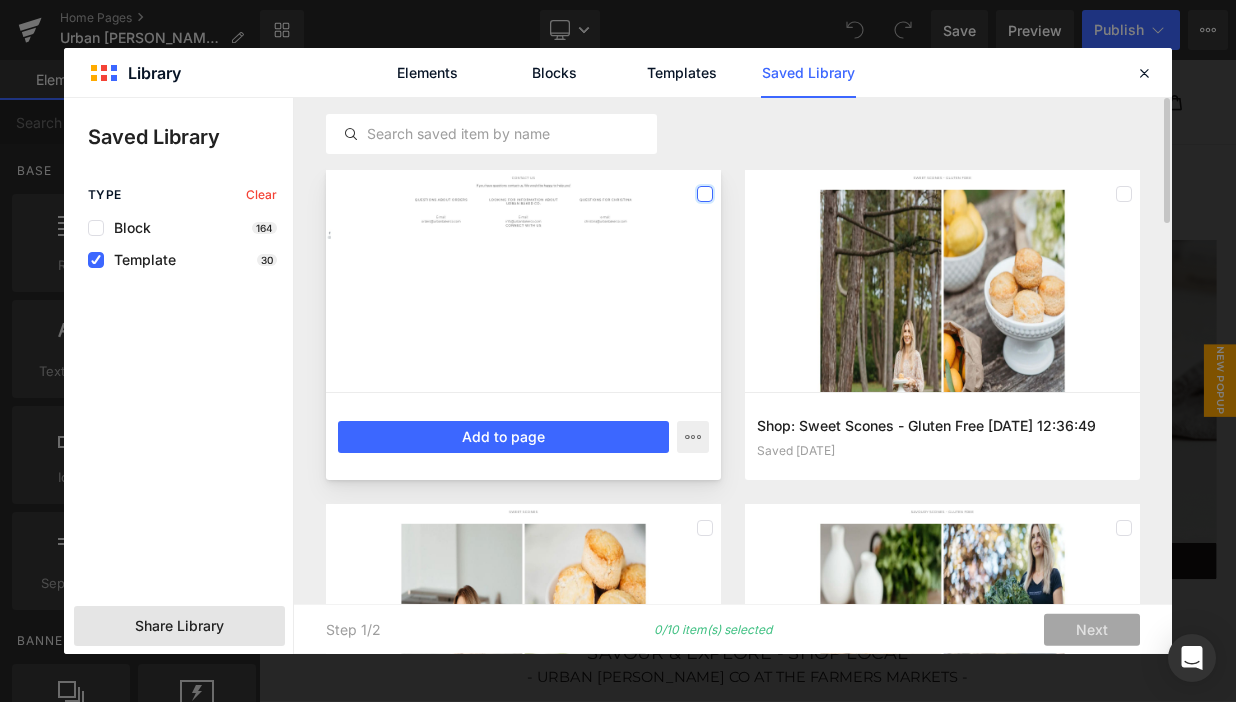click at bounding box center [705, 194] 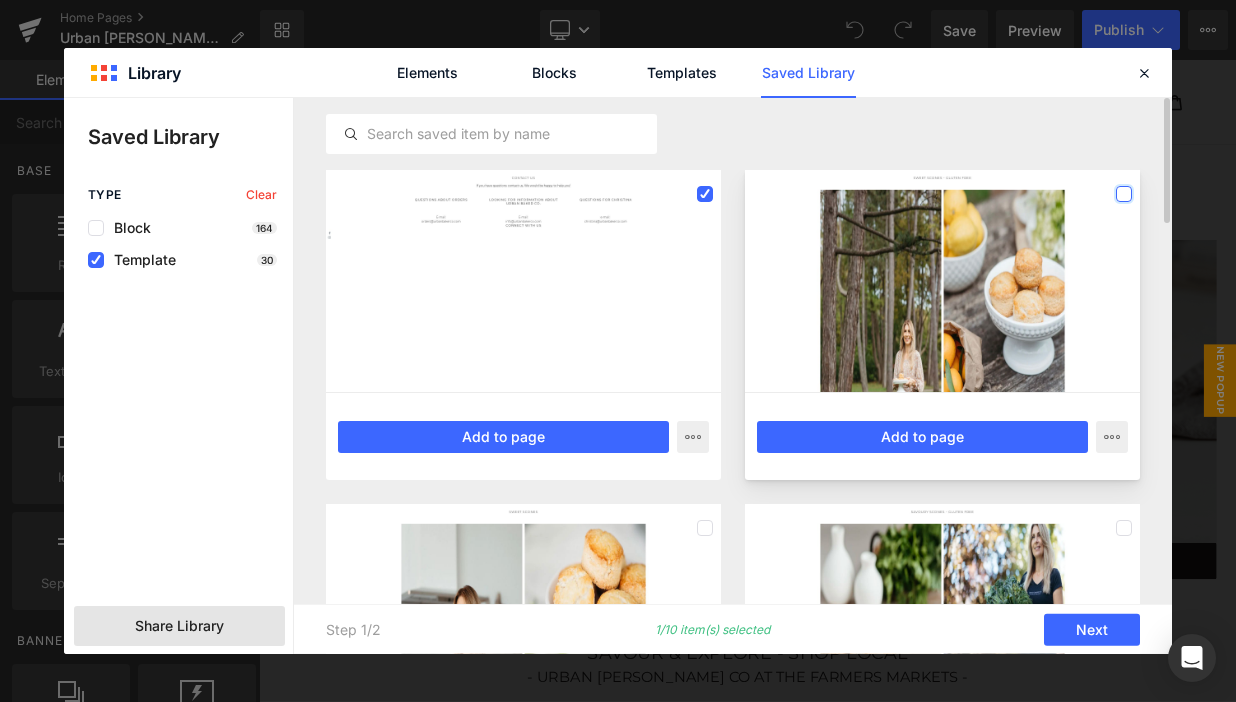 click at bounding box center (1124, 194) 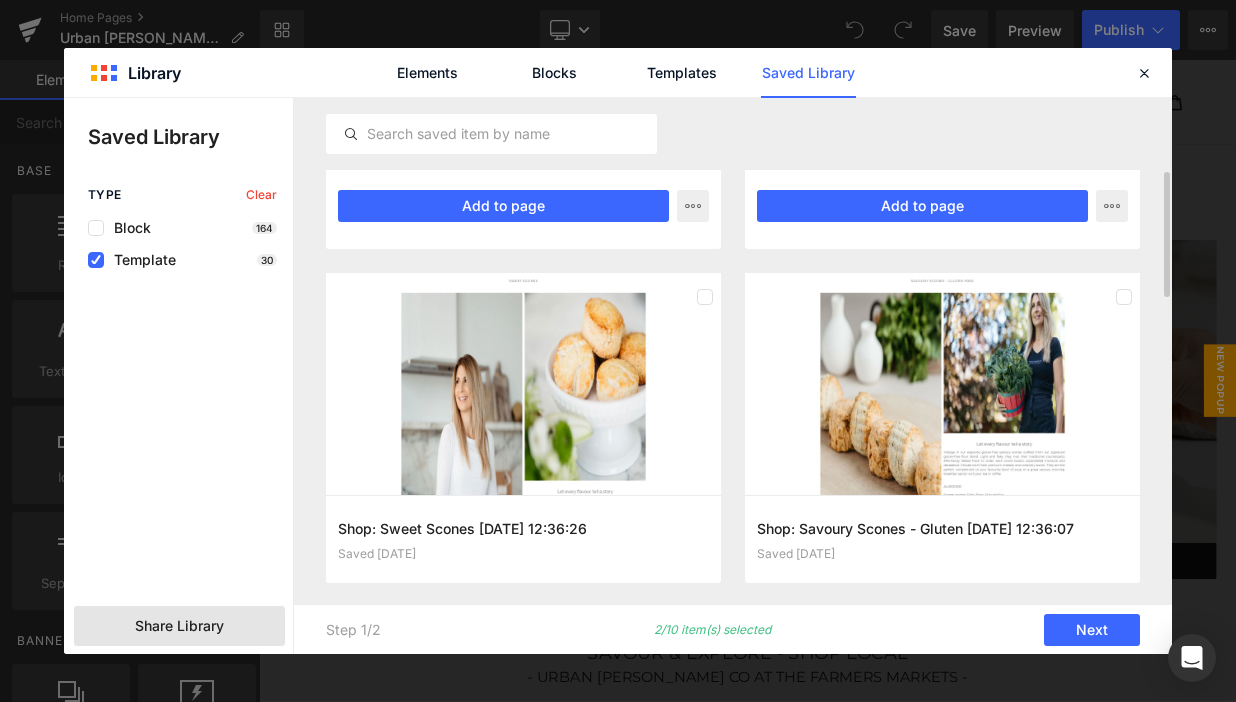 scroll, scrollTop: 249, scrollLeft: 0, axis: vertical 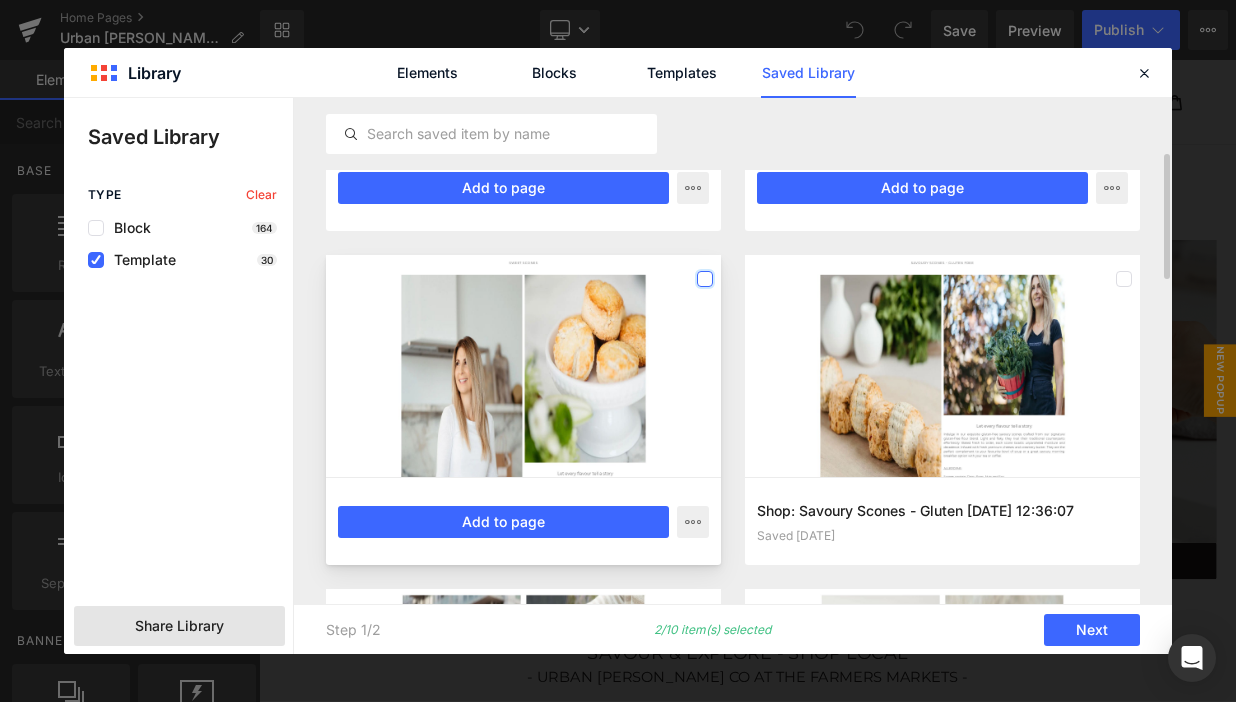 click at bounding box center [705, 279] 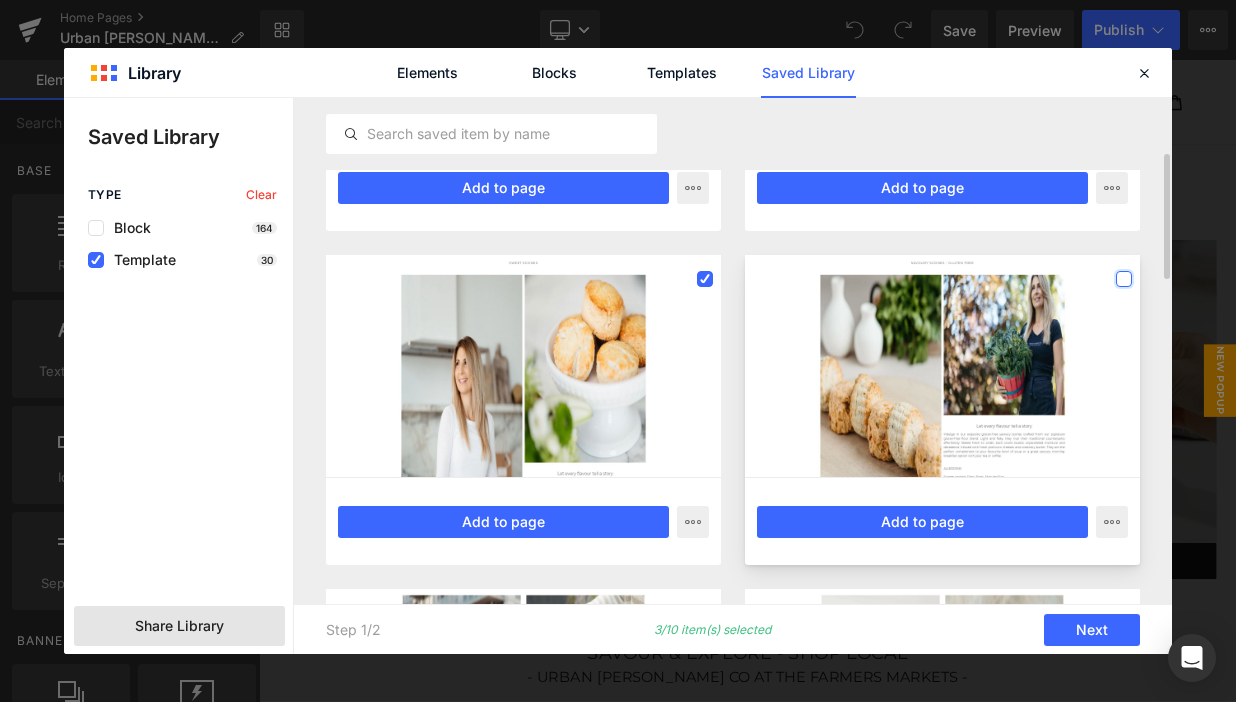 click at bounding box center (1124, 279) 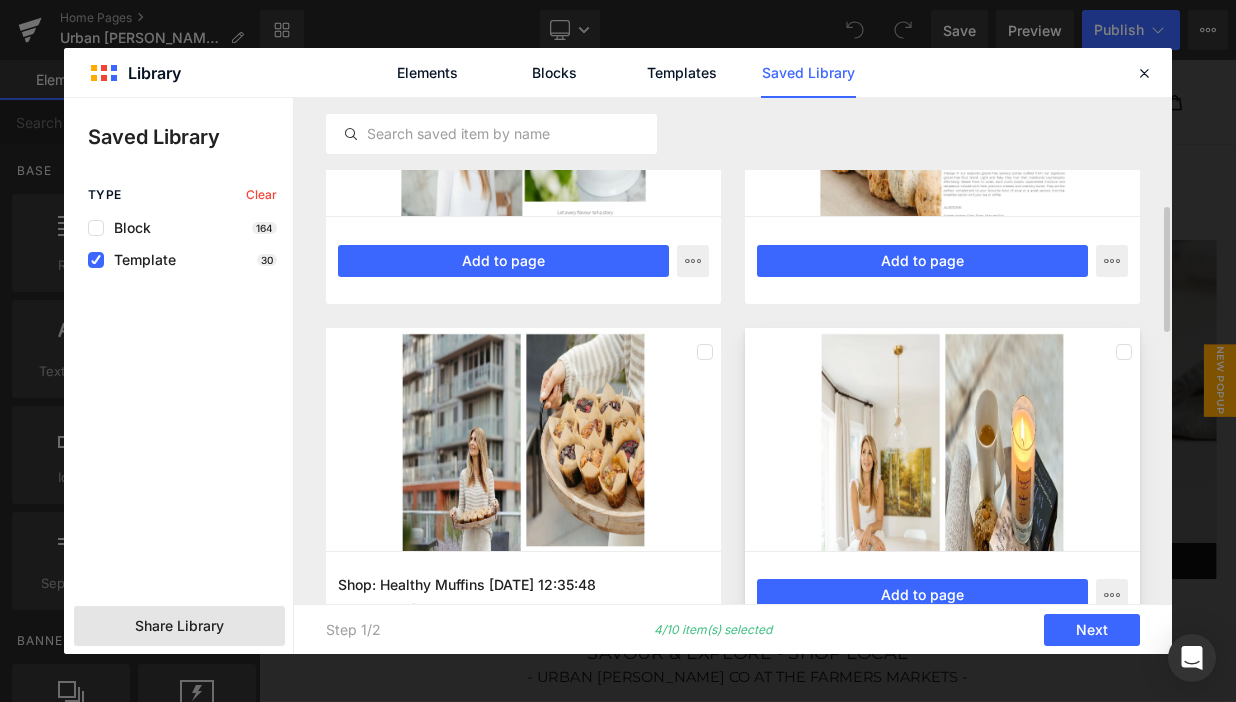 scroll, scrollTop: 527, scrollLeft: 0, axis: vertical 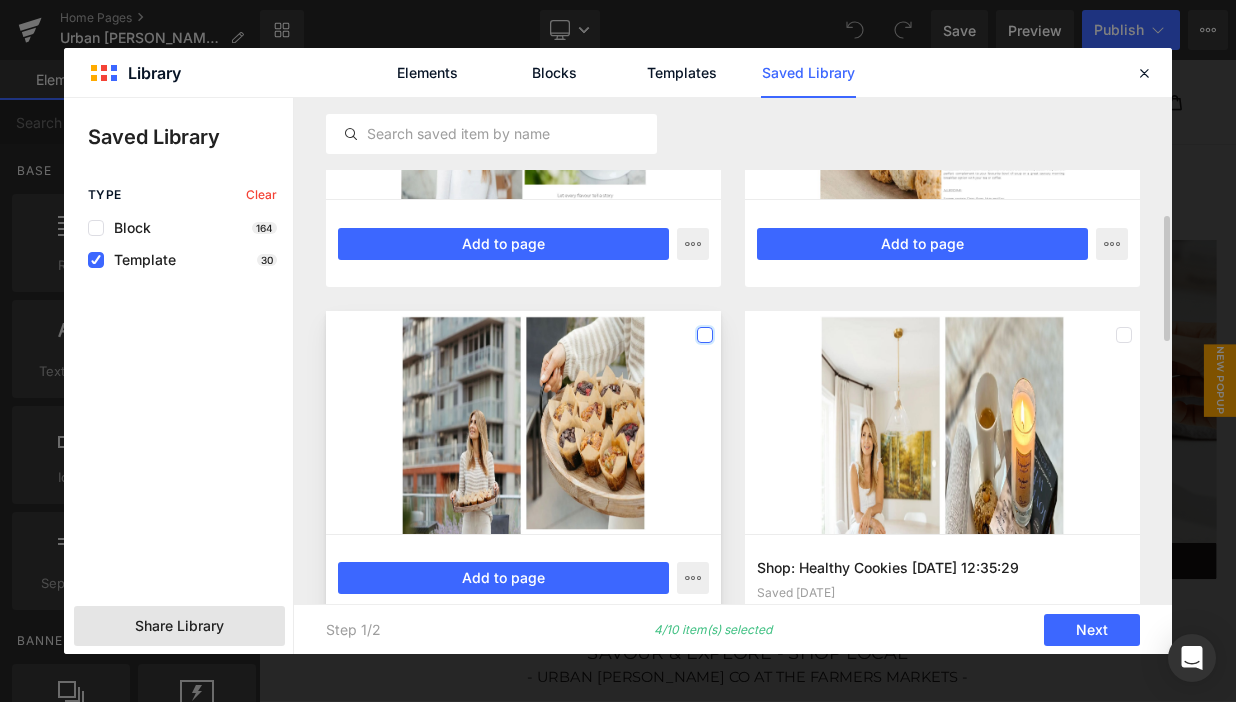 click at bounding box center [705, 335] 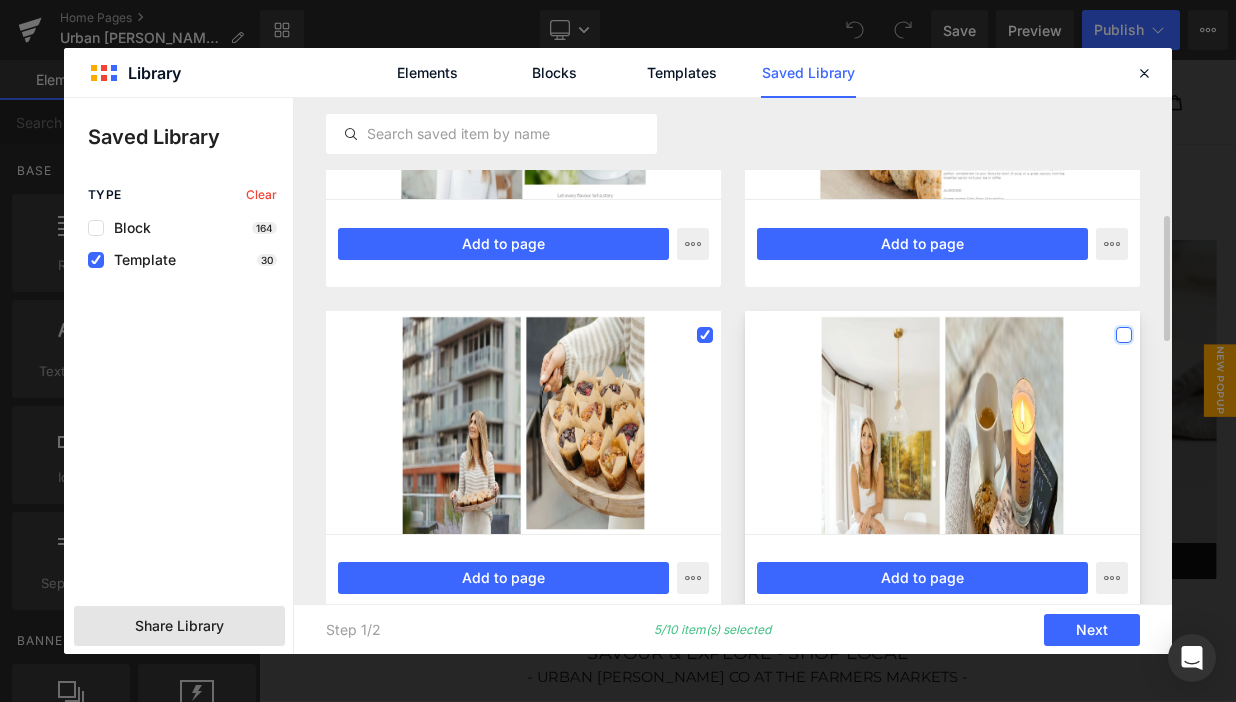 click at bounding box center (1124, 335) 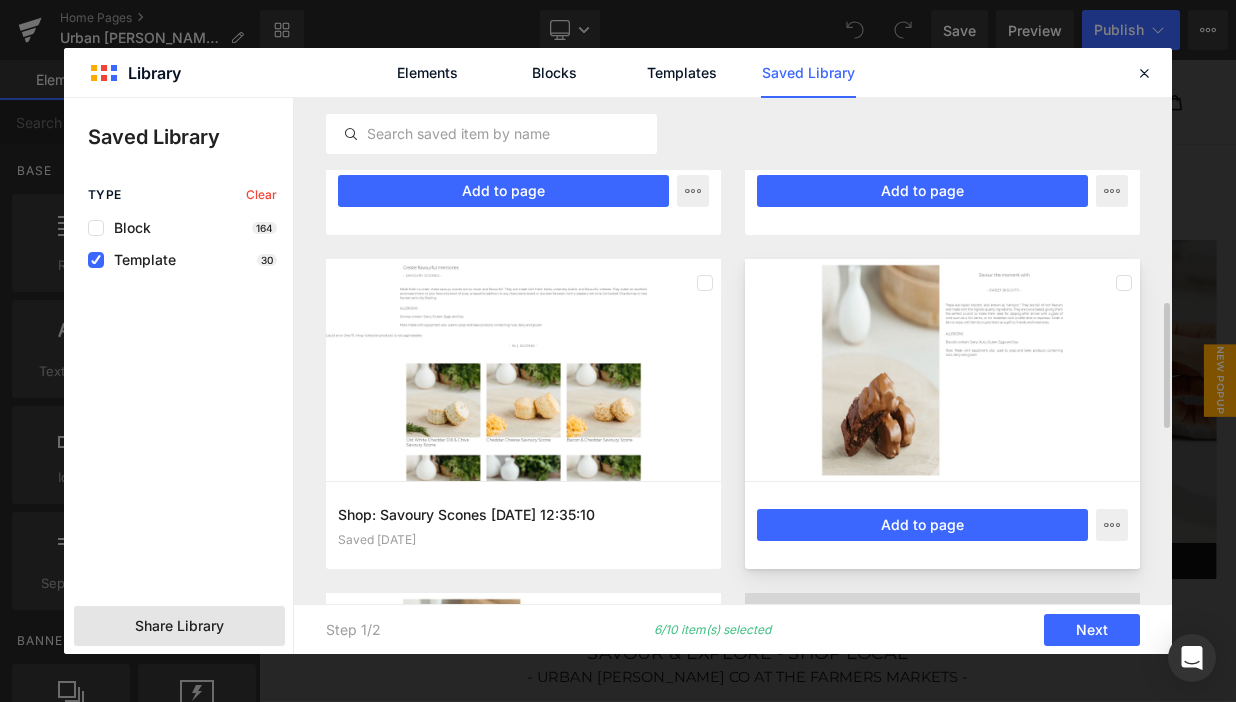 scroll, scrollTop: 916, scrollLeft: 0, axis: vertical 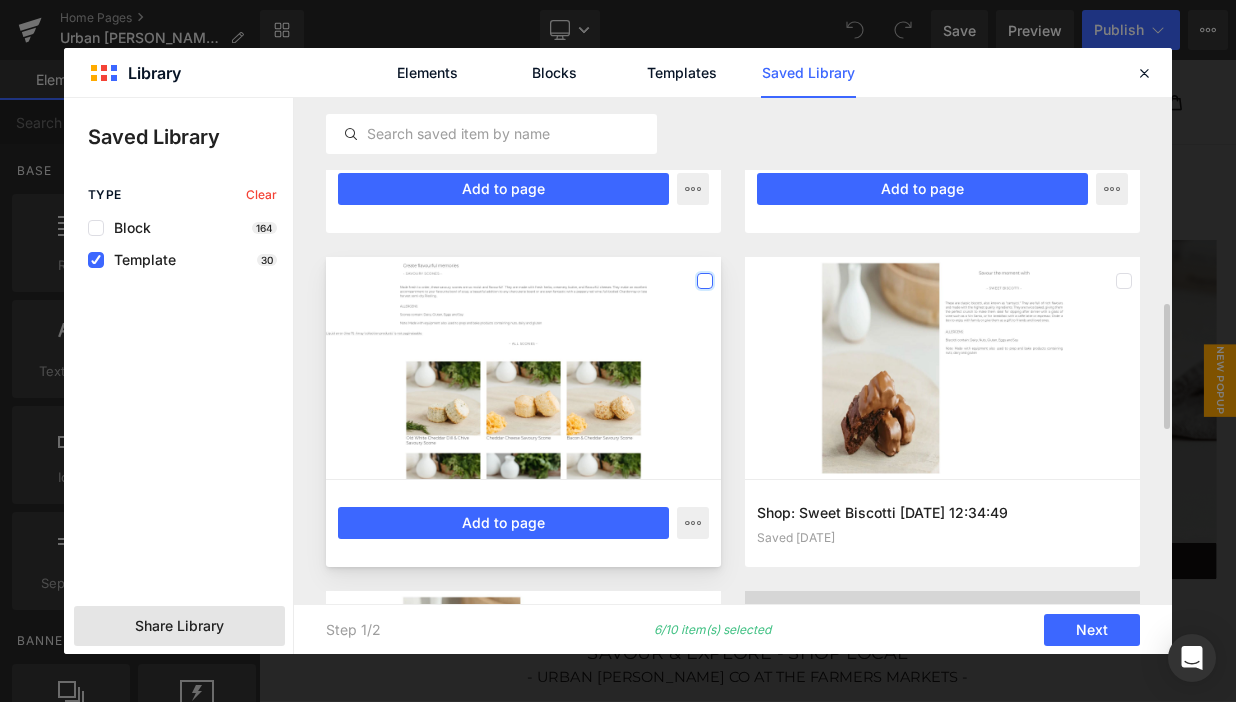 click at bounding box center [705, 281] 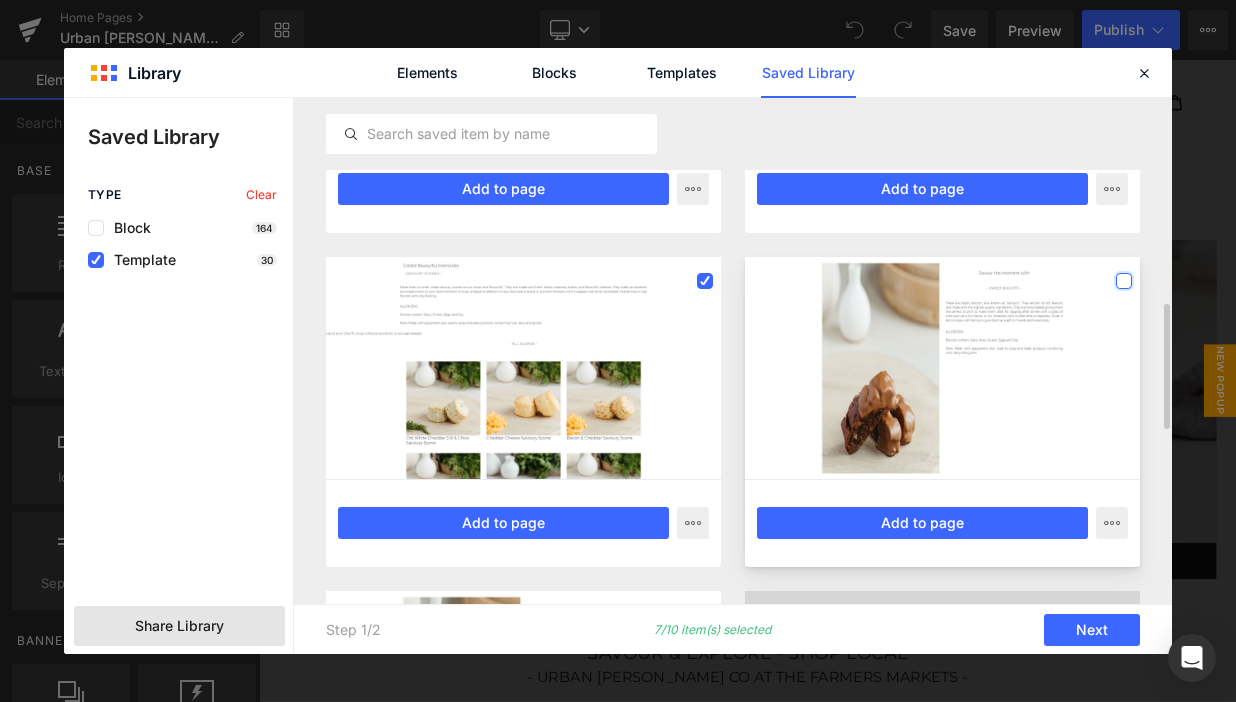 click at bounding box center (1124, 281) 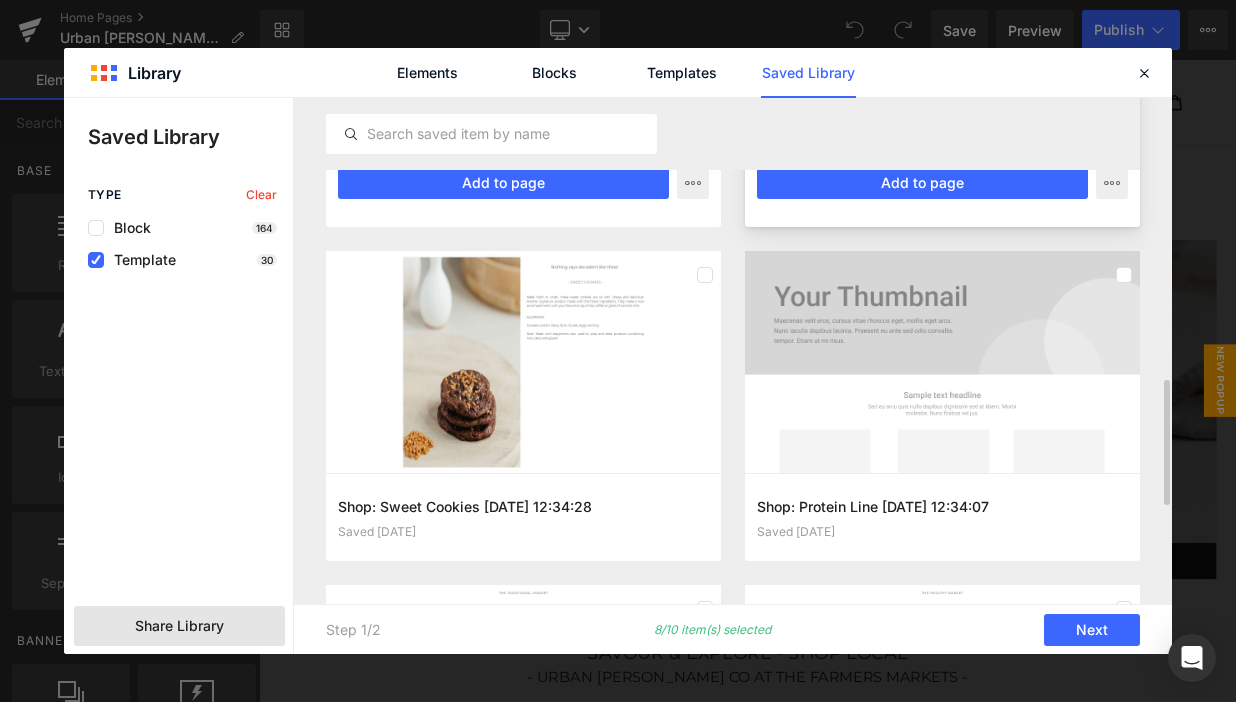 scroll, scrollTop: 1281, scrollLeft: 0, axis: vertical 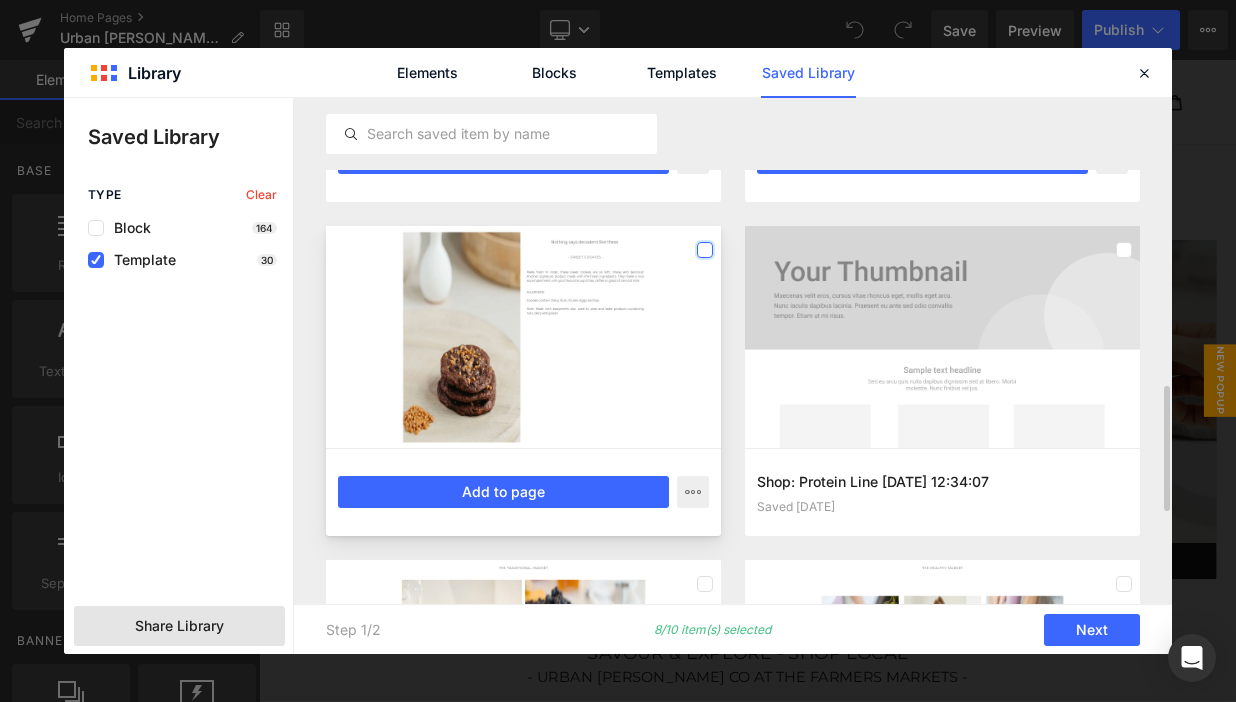 click at bounding box center [705, 250] 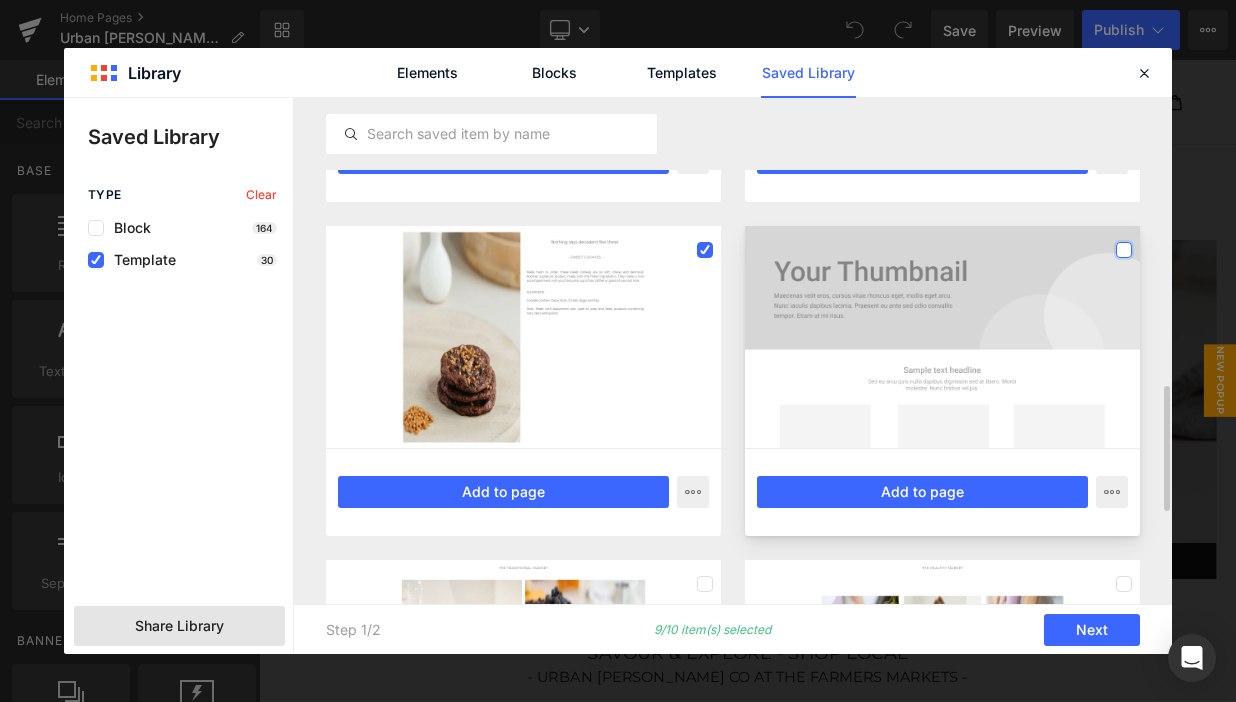 click at bounding box center [1124, 250] 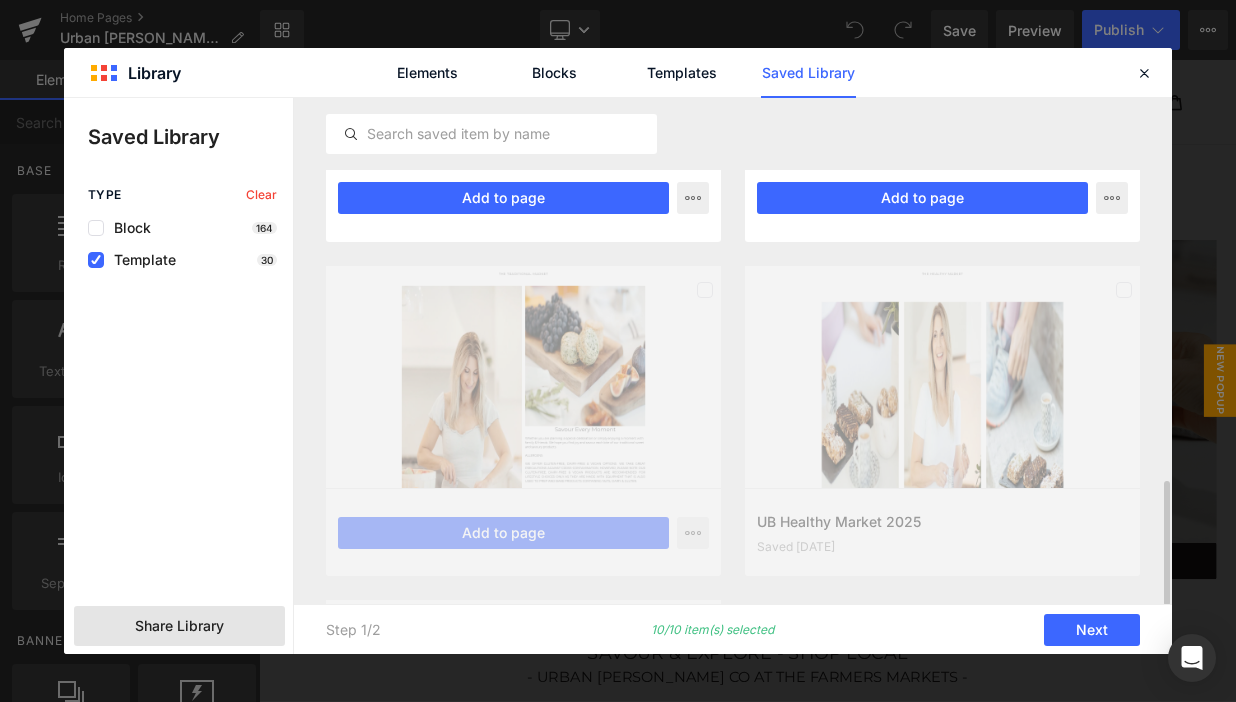 scroll, scrollTop: 1599, scrollLeft: 0, axis: vertical 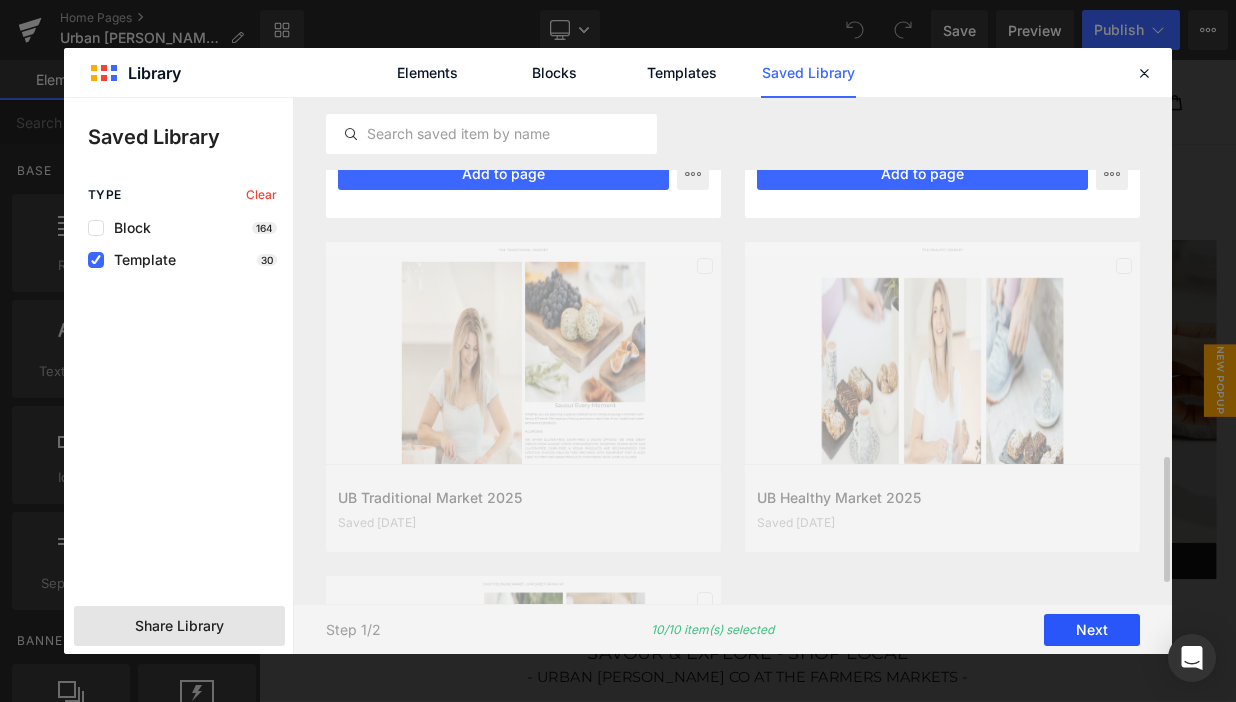 click on "Next" at bounding box center [1092, 630] 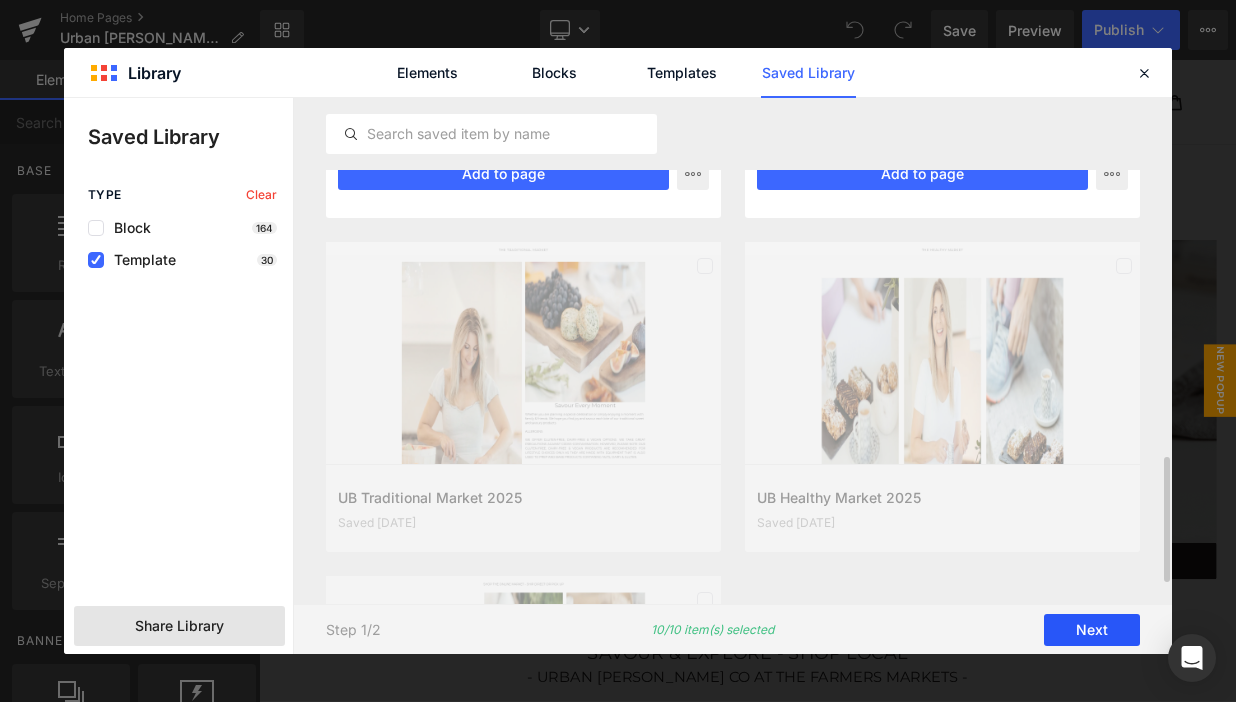 scroll, scrollTop: 0, scrollLeft: 0, axis: both 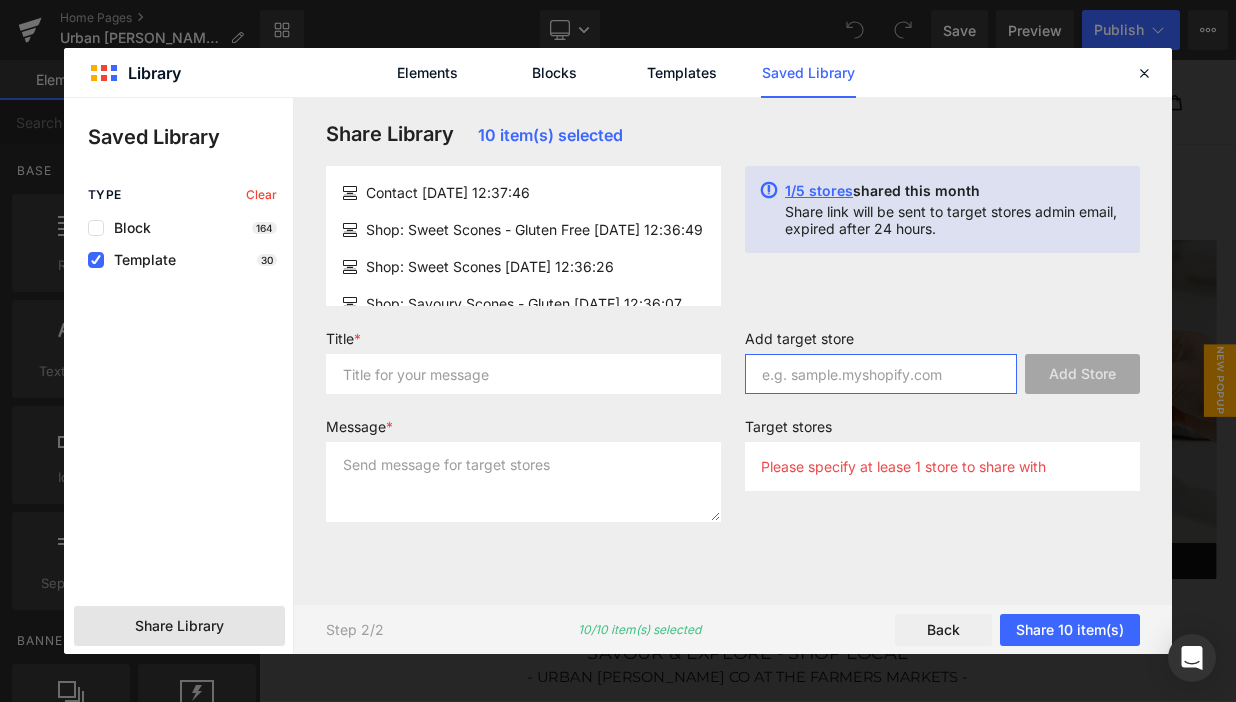 click at bounding box center [881, 374] 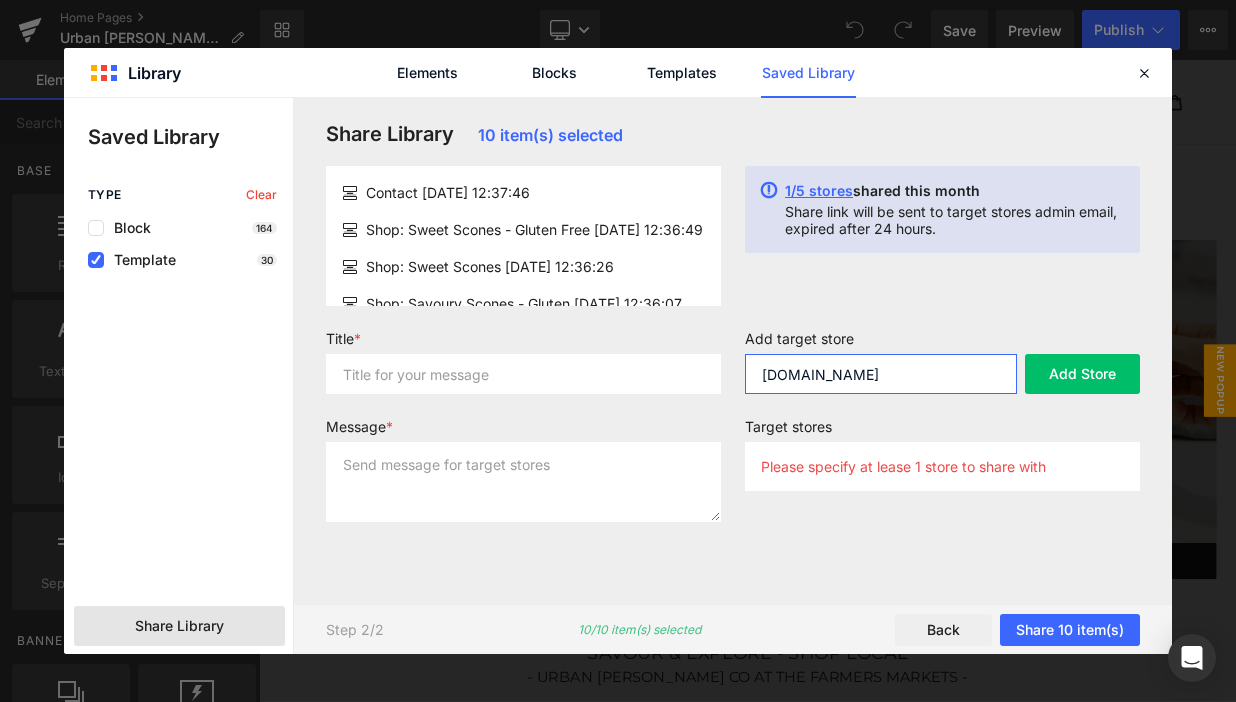 type on "[DOMAIN_NAME]" 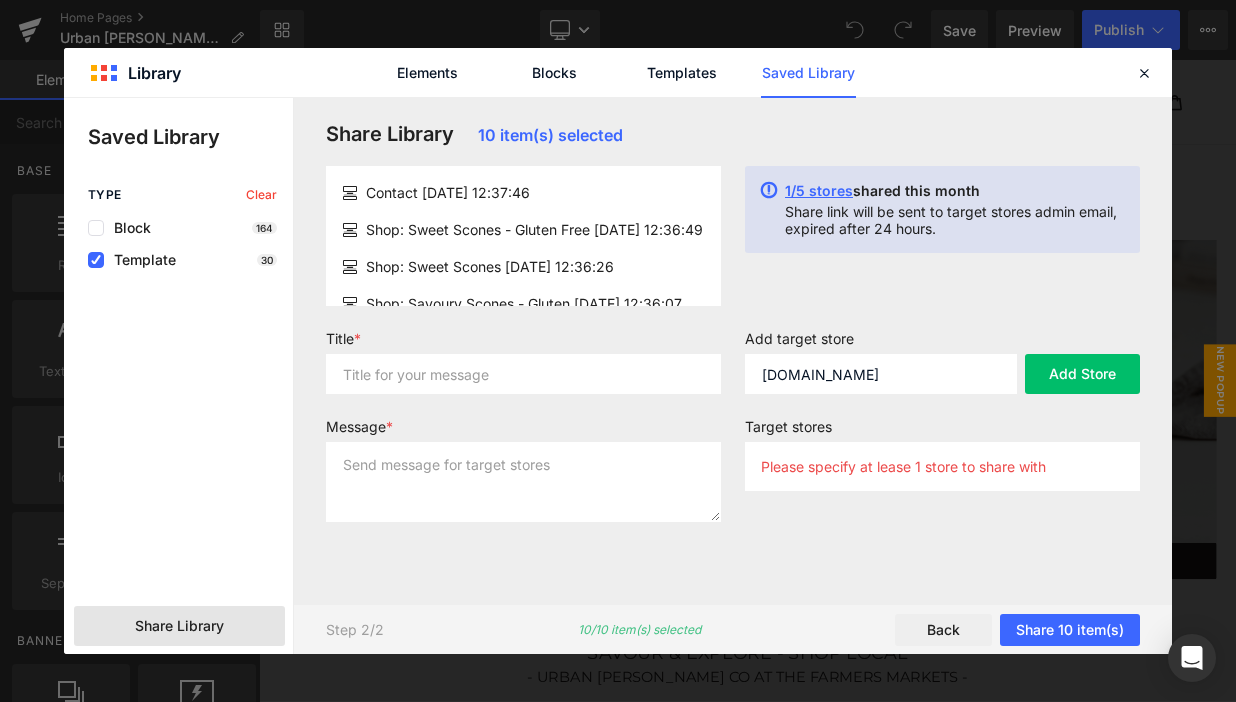click on "Please specify at lease 1 store to share with" 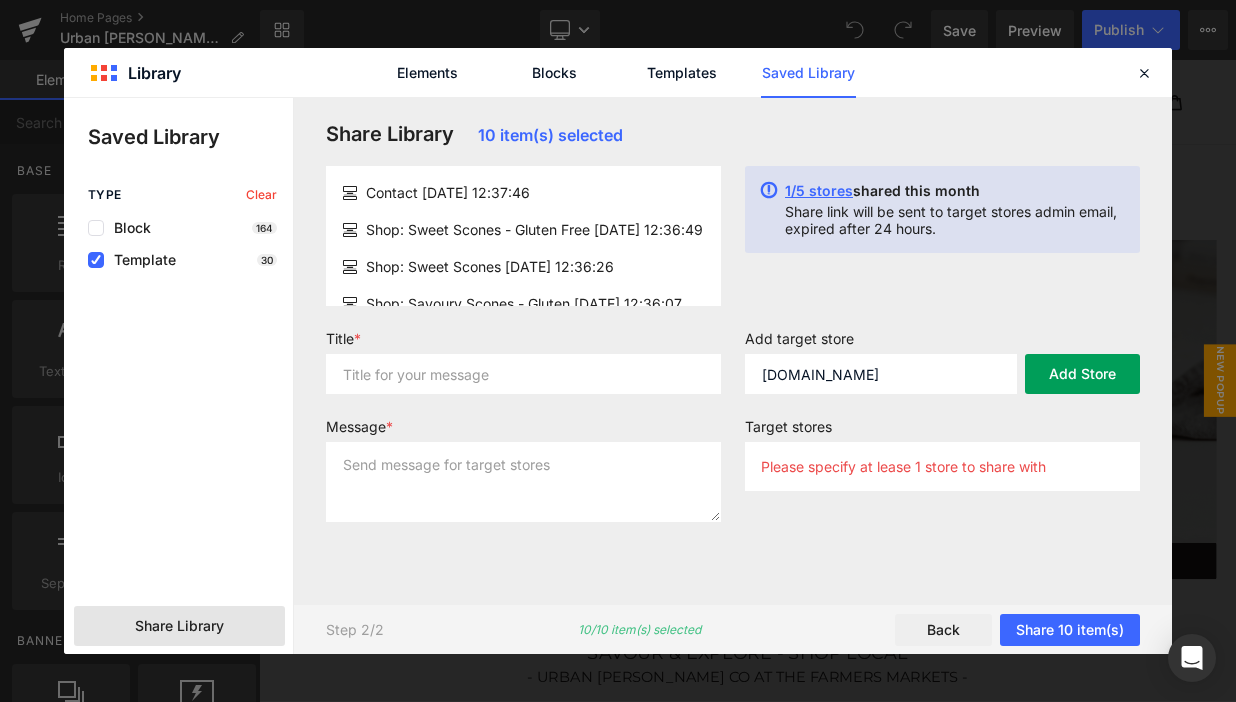 click on "Add Store" at bounding box center (1082, 374) 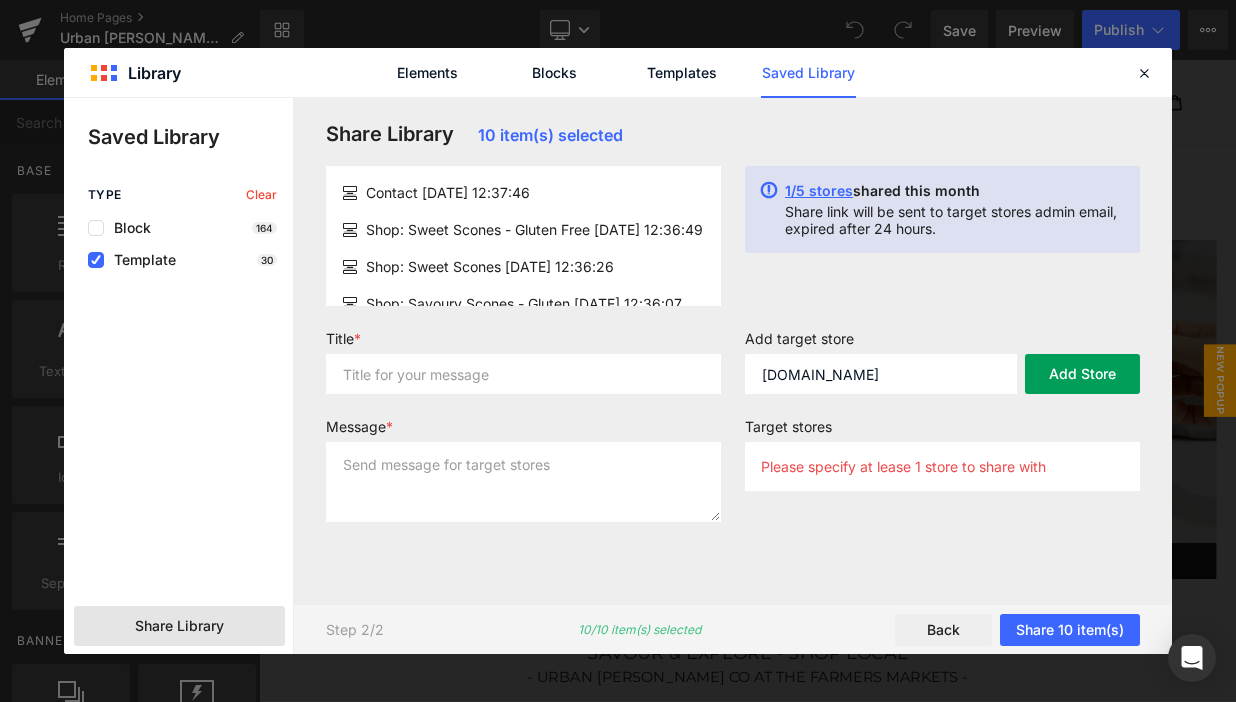 type 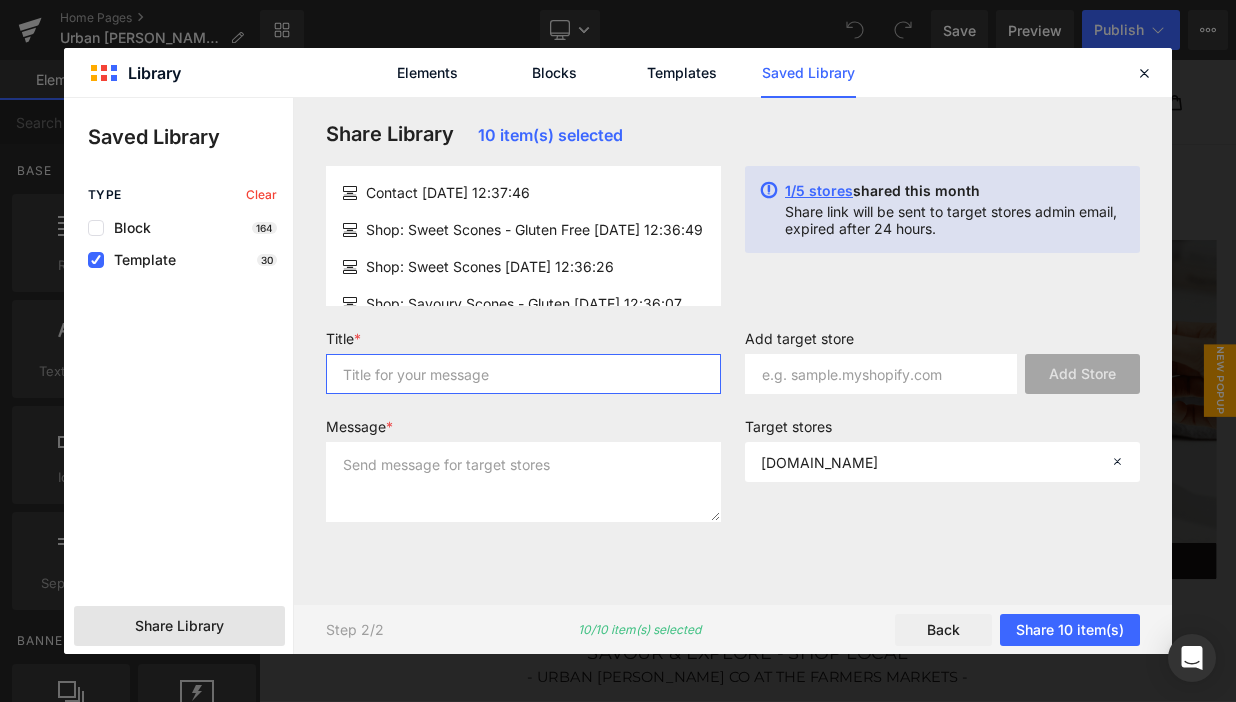 click at bounding box center [523, 374] 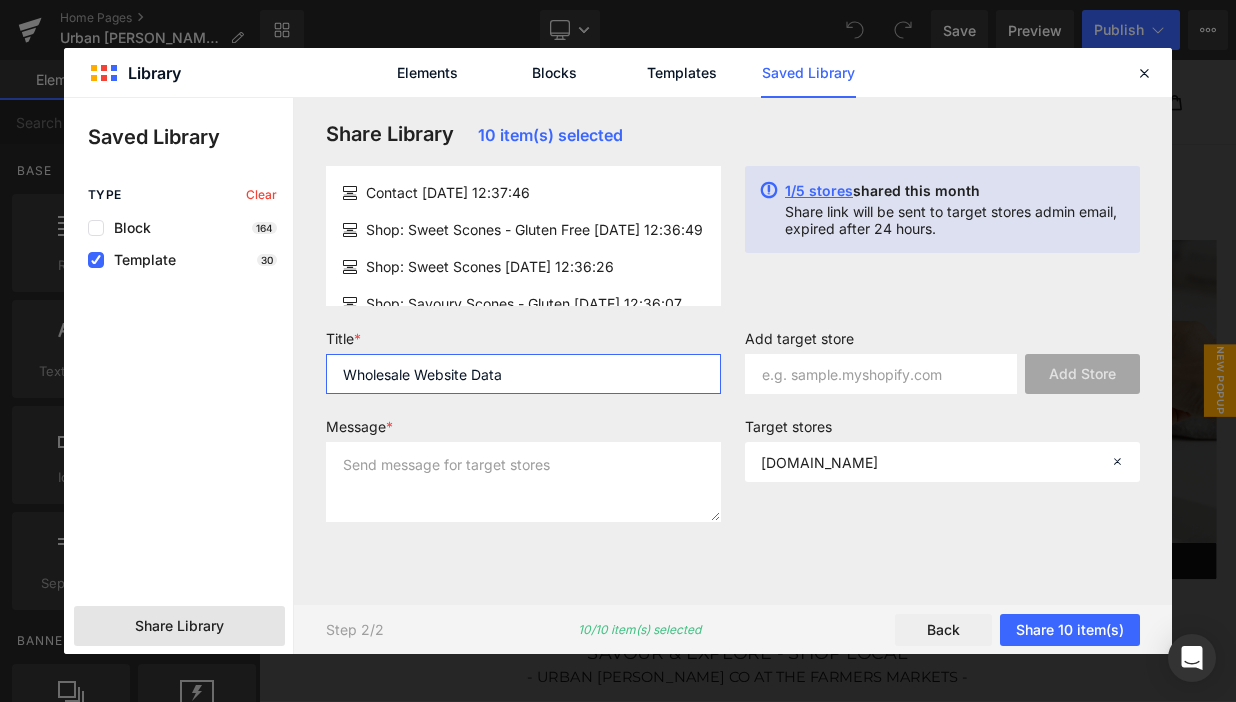 type on "Wholesale Website Data" 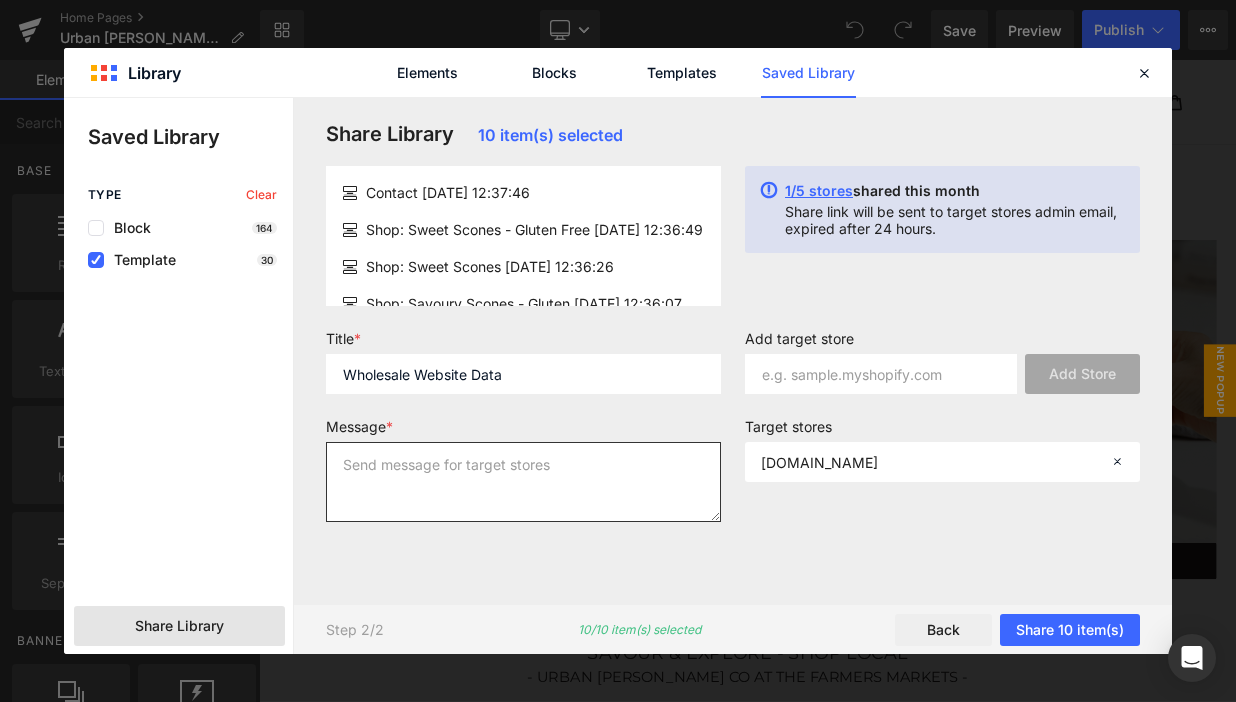 click at bounding box center [523, 482] 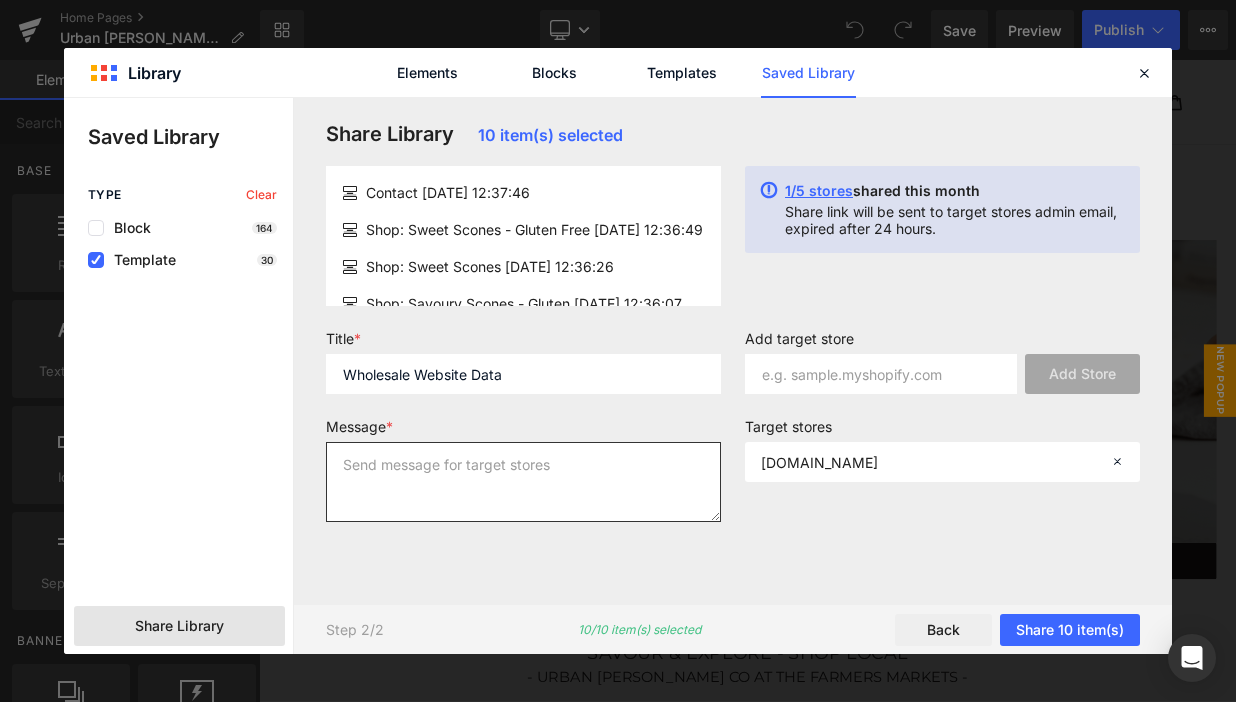 type on "H" 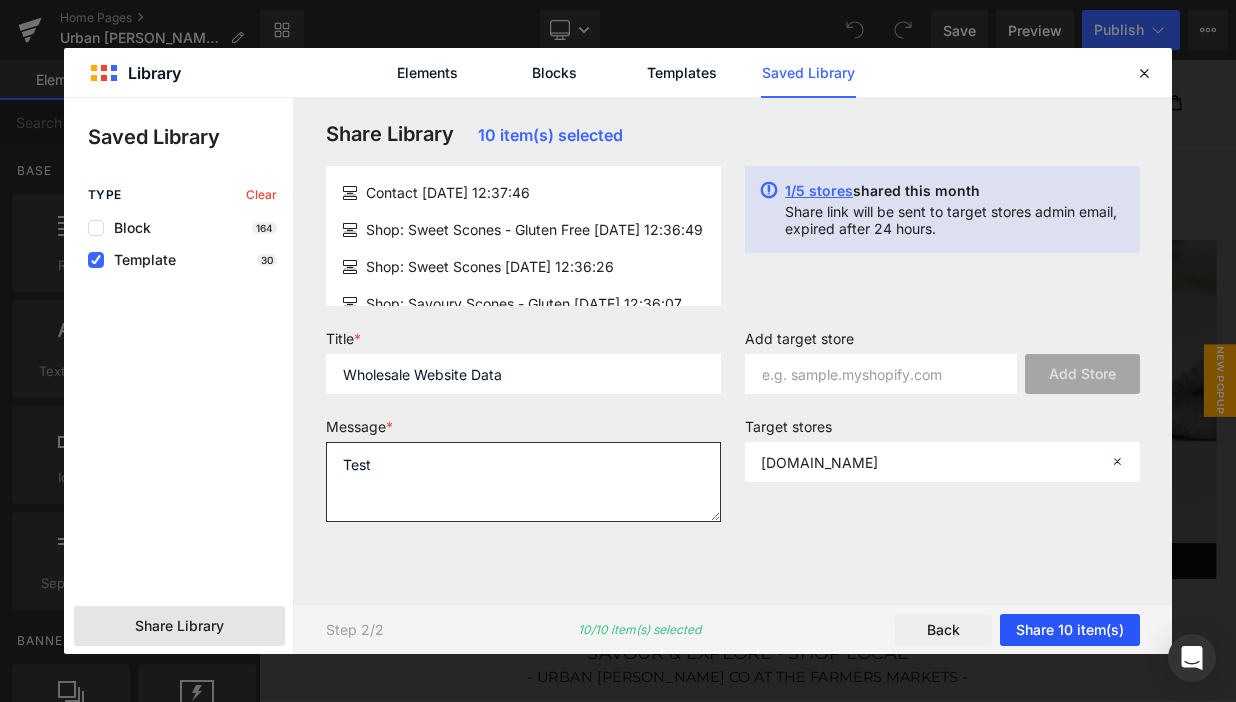 type on "Test" 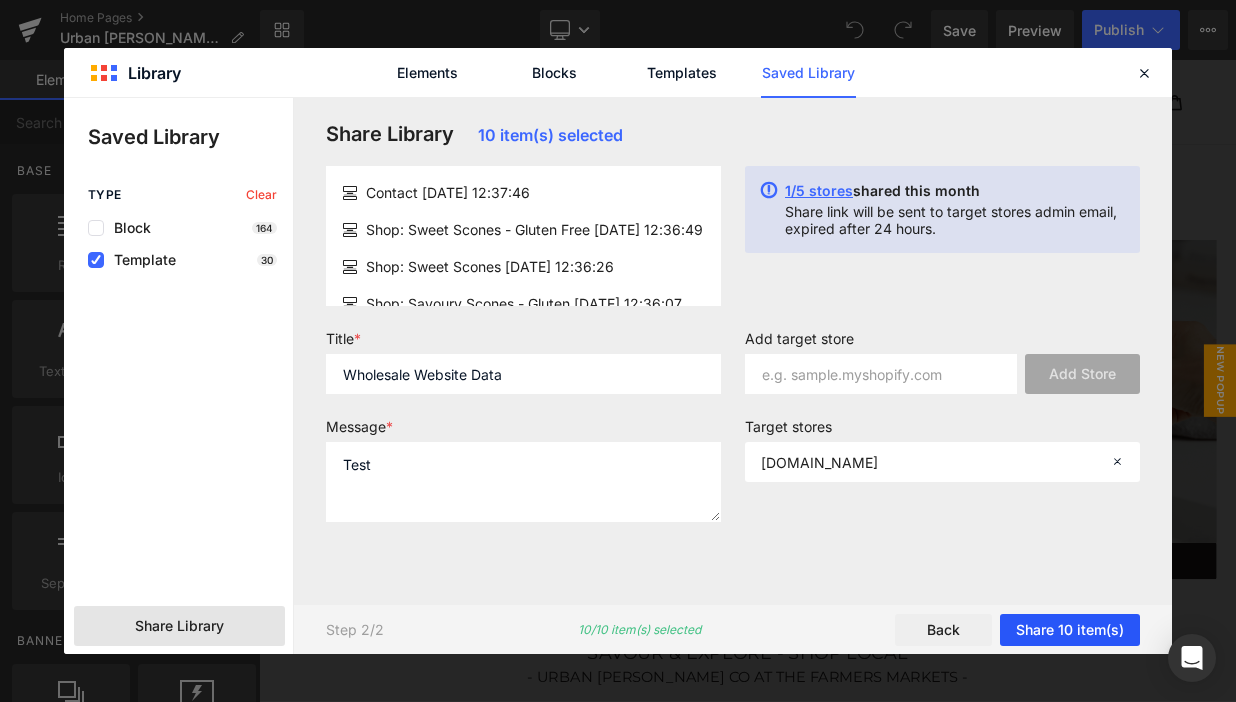 click on "Share 10 item(s)" at bounding box center [1070, 630] 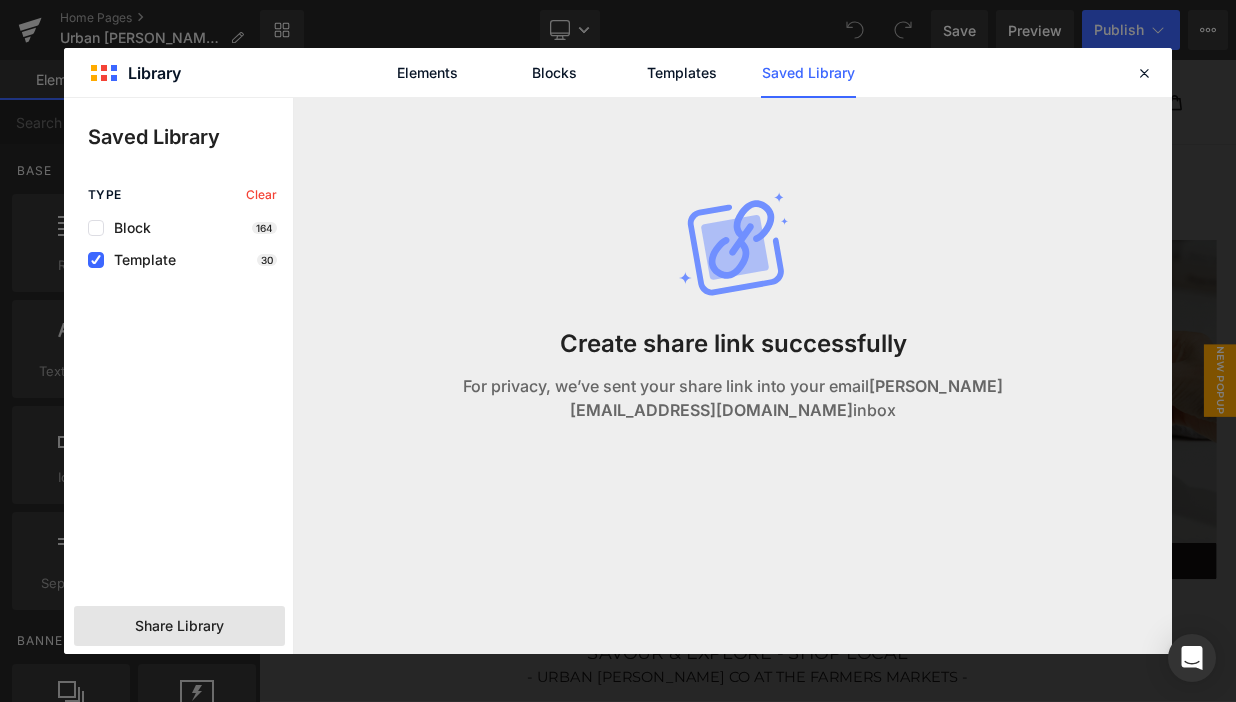 click on "Share Library" at bounding box center [179, 626] 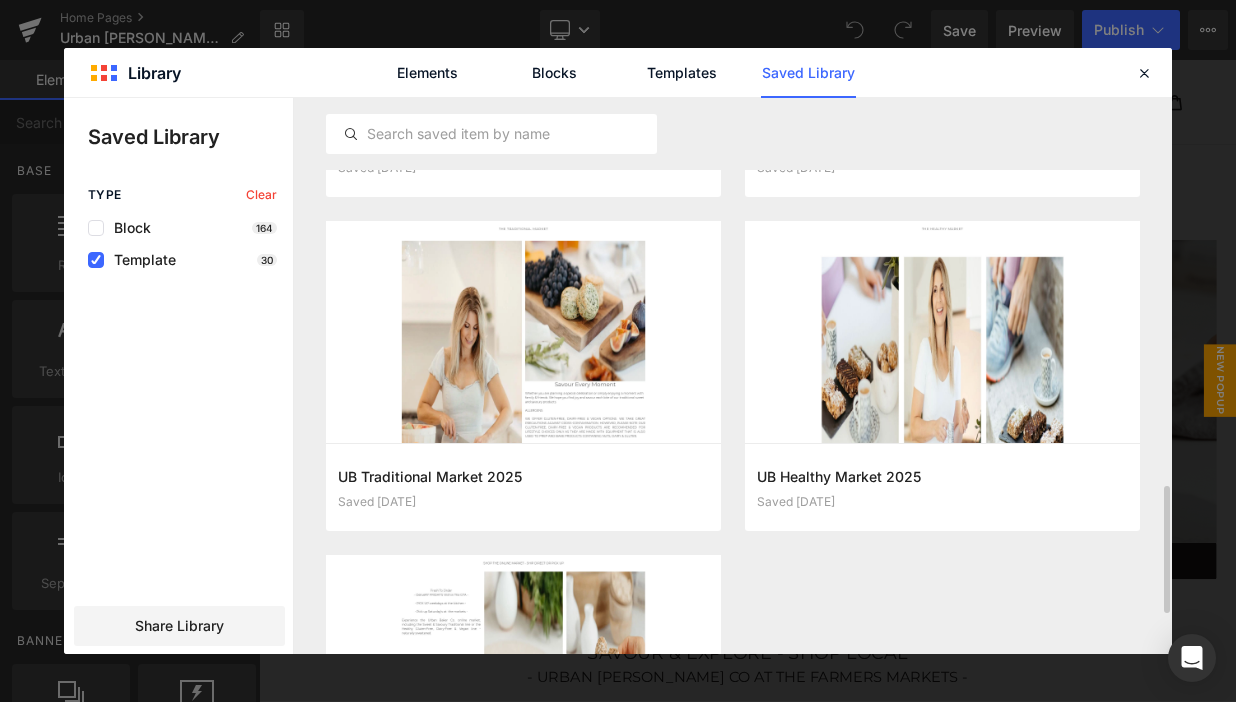 scroll, scrollTop: 1639, scrollLeft: 0, axis: vertical 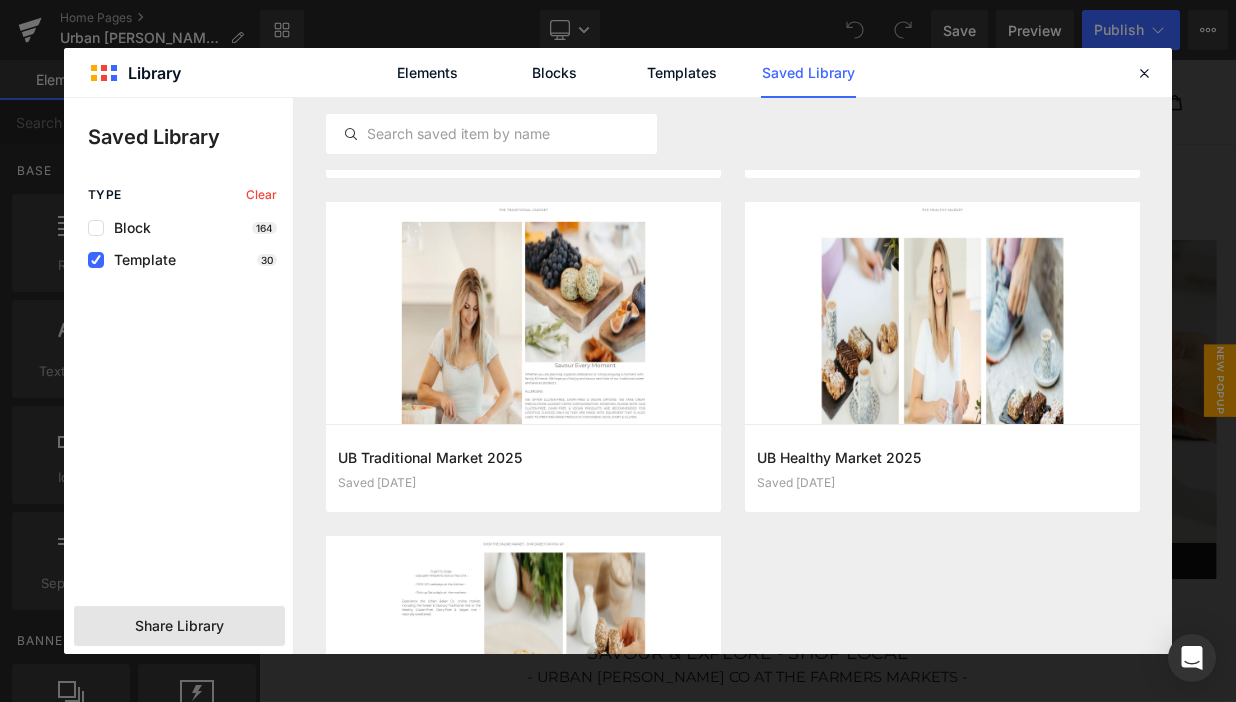 click on "Share Library" at bounding box center [179, 626] 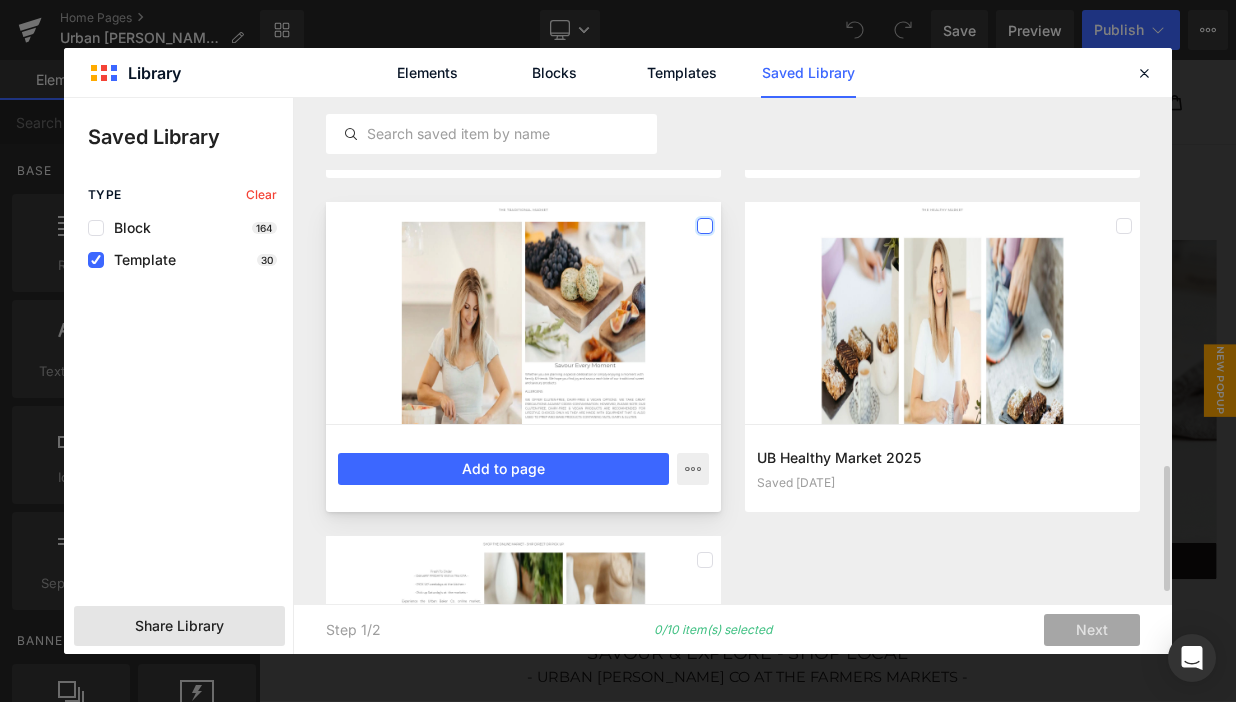 click at bounding box center [705, 226] 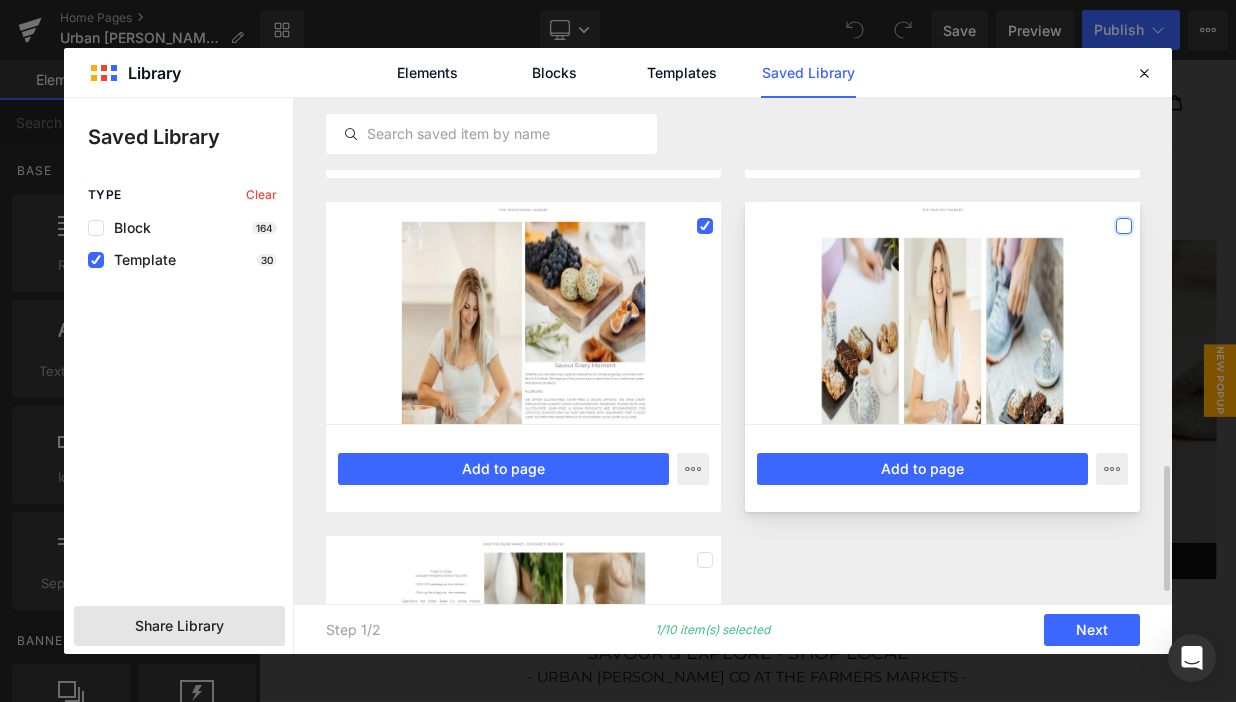 click at bounding box center [1124, 226] 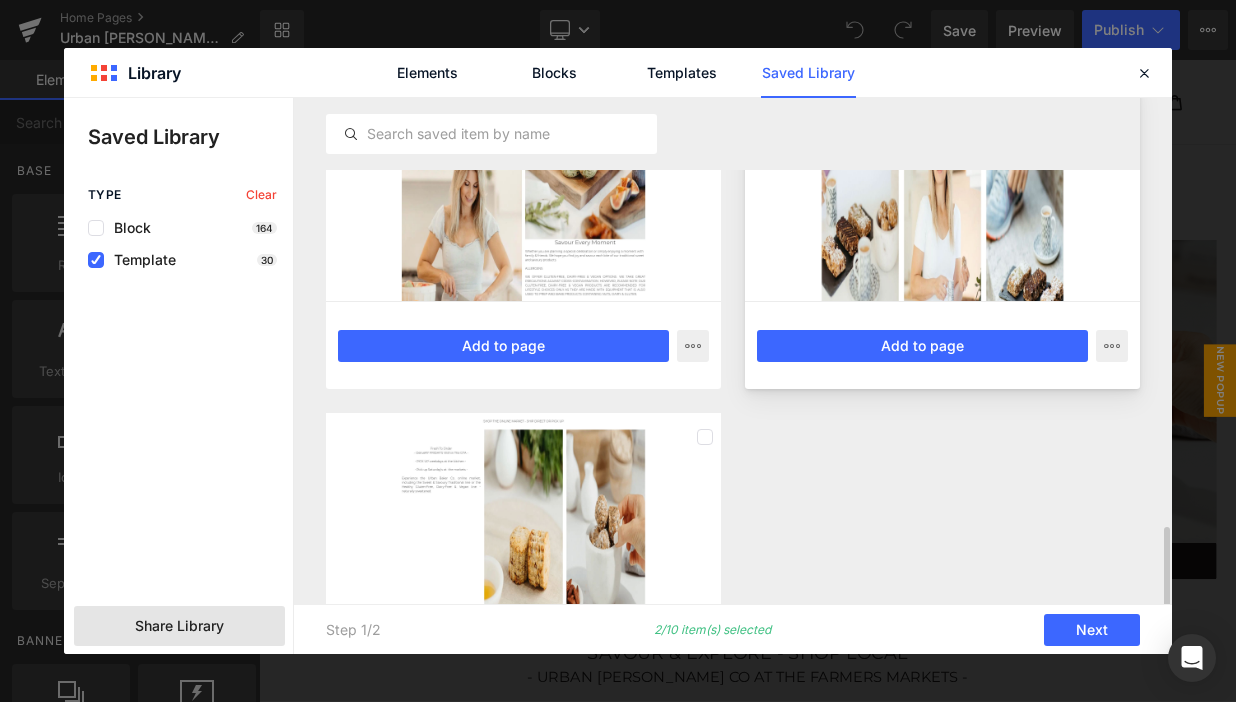 scroll, scrollTop: 1822, scrollLeft: 0, axis: vertical 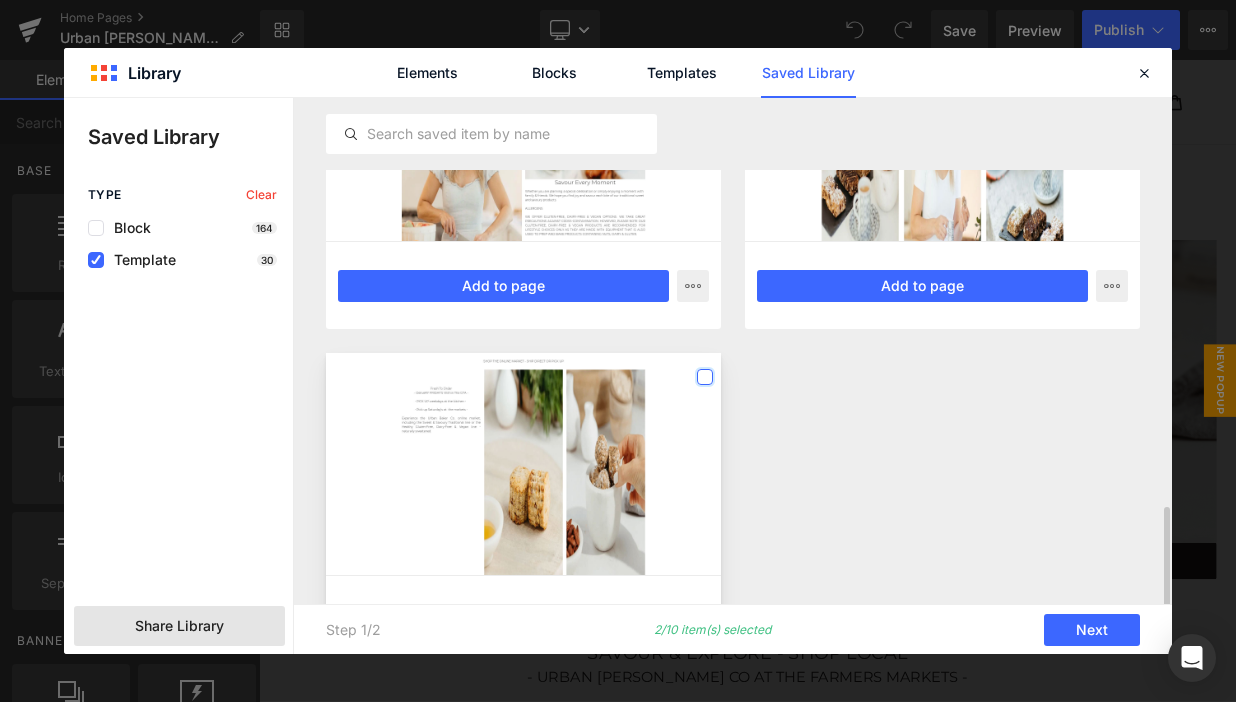 click at bounding box center [705, 377] 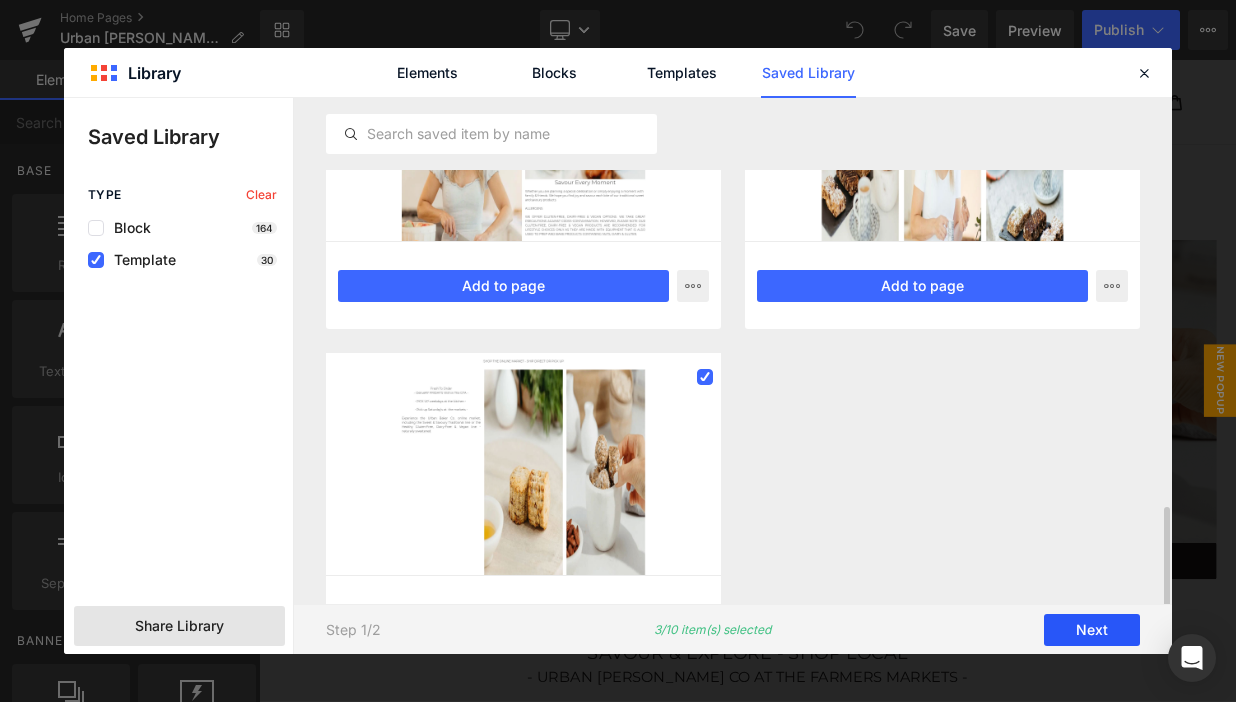 click on "Next" at bounding box center (1092, 630) 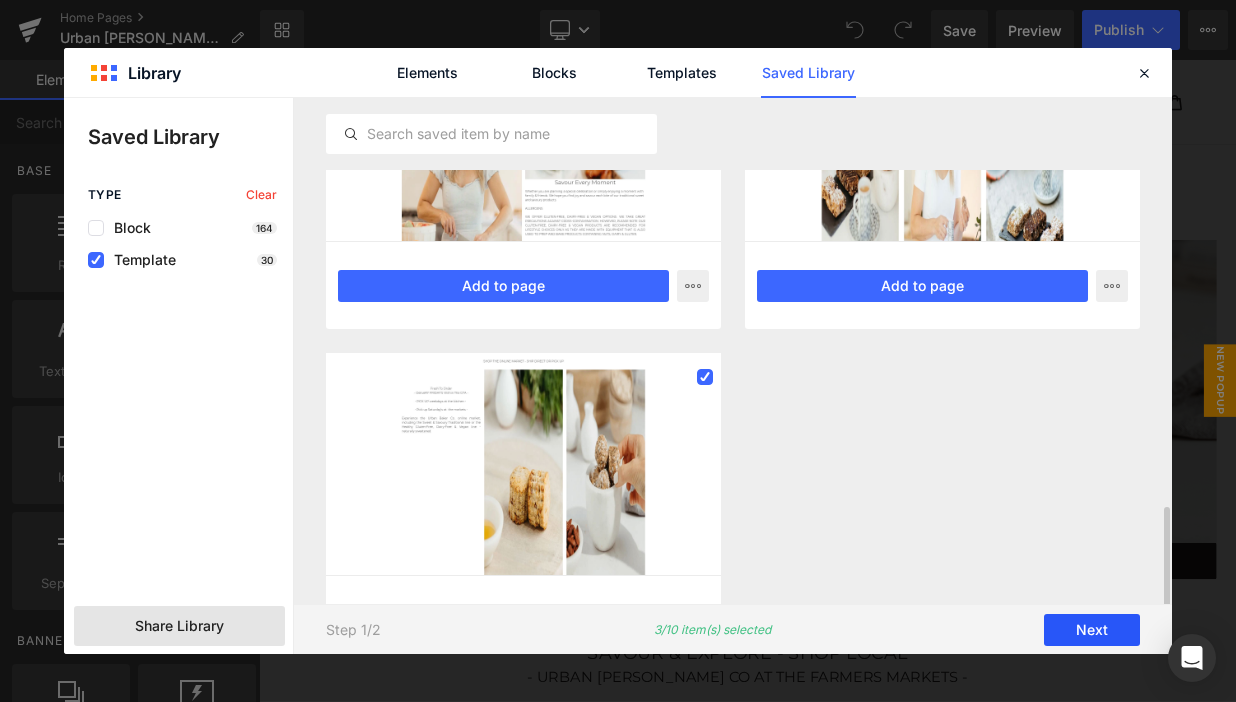 scroll, scrollTop: 0, scrollLeft: 0, axis: both 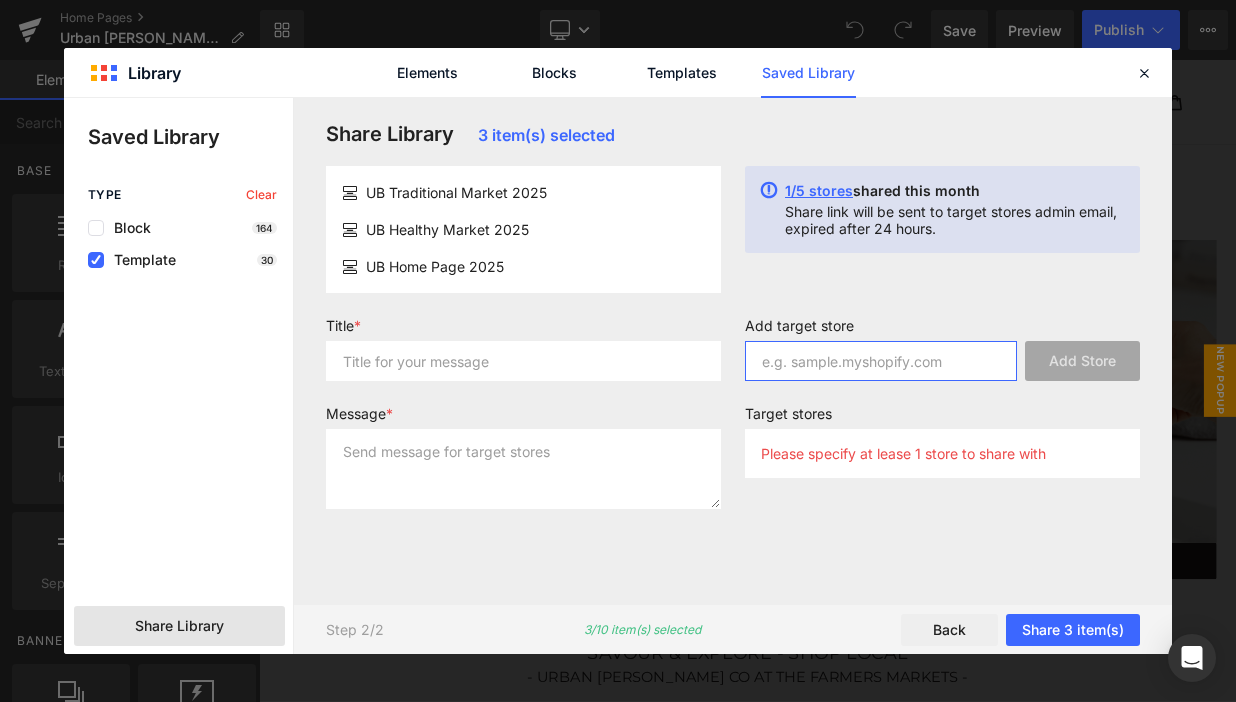 click at bounding box center [881, 361] 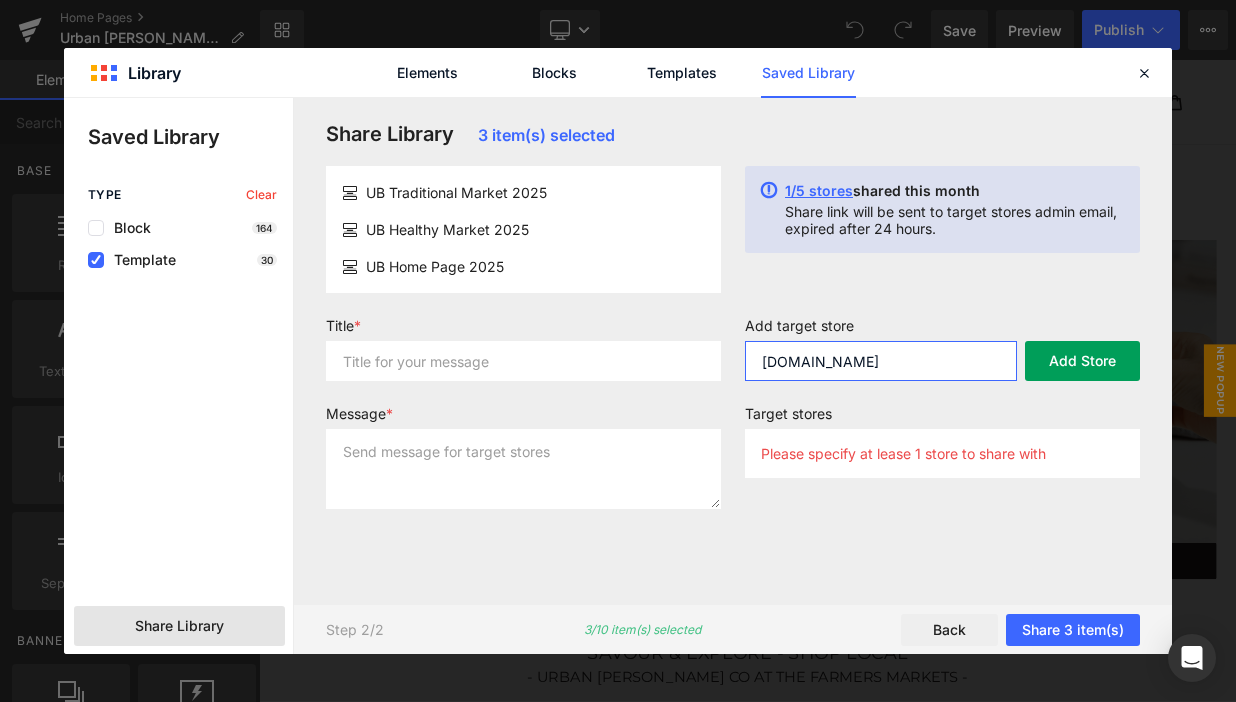 type on "[DOMAIN_NAME]" 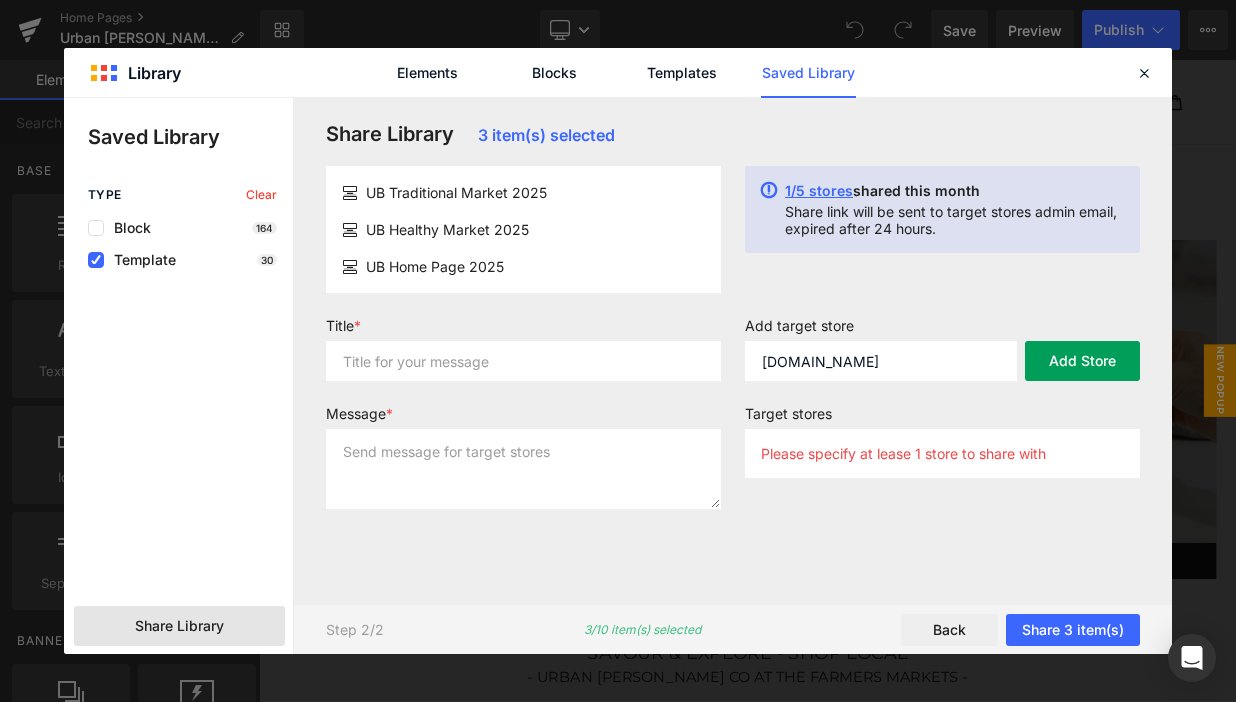 click on "Add Store" at bounding box center (1082, 361) 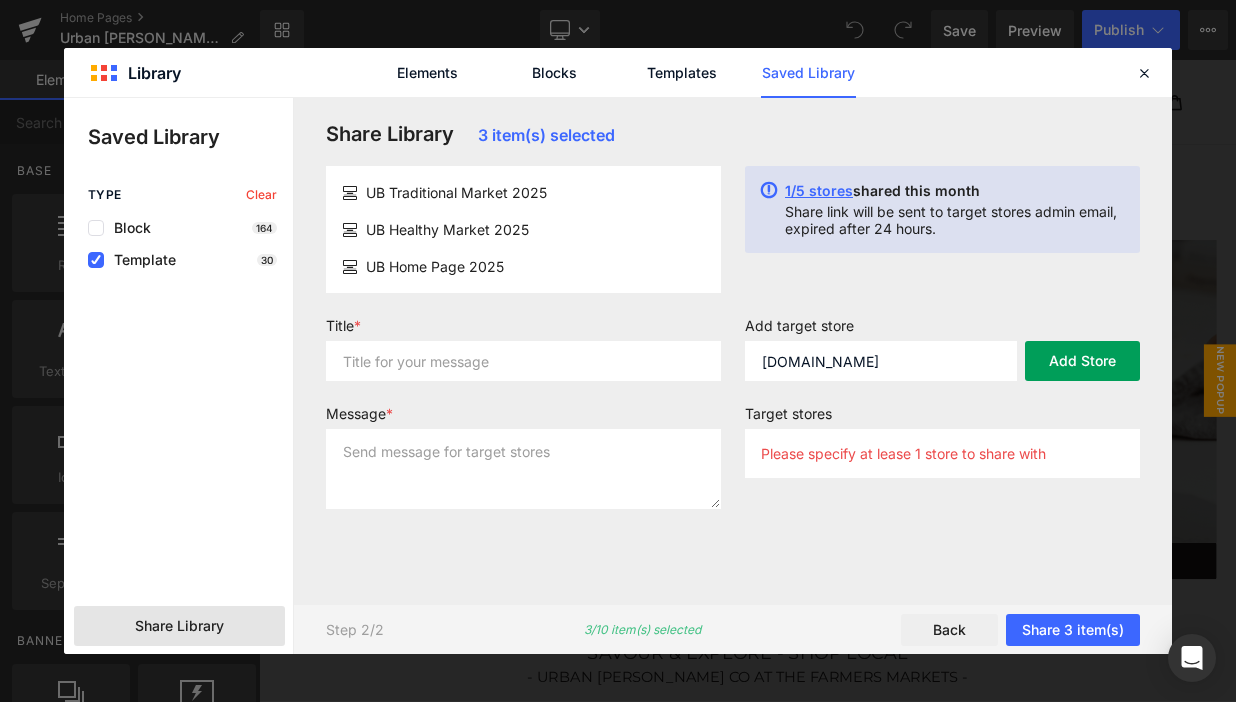 type 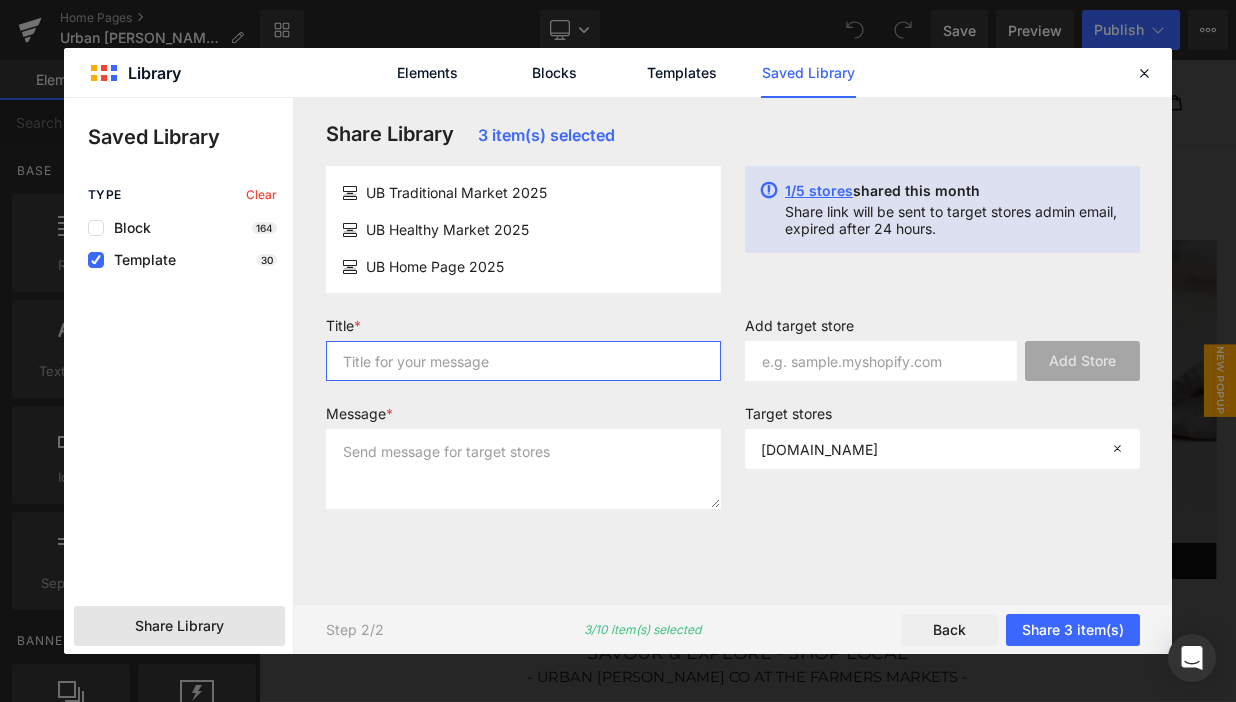 click at bounding box center [523, 361] 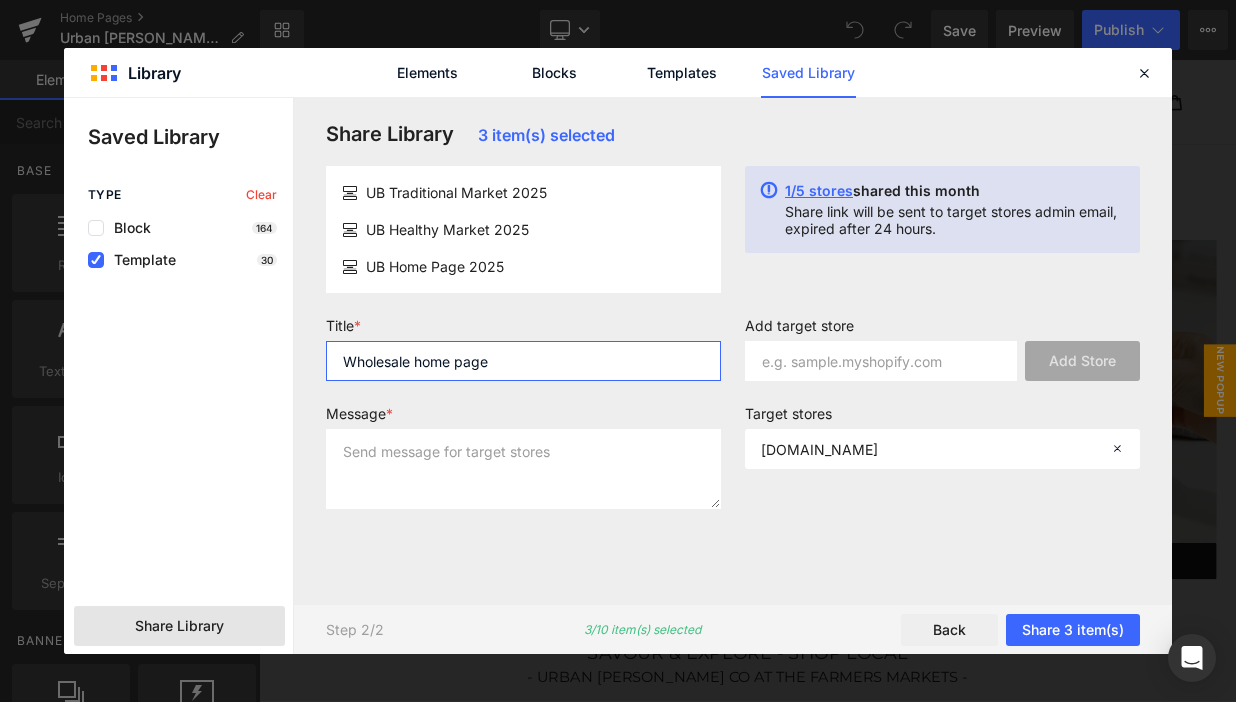 type on "Wholesale home page" 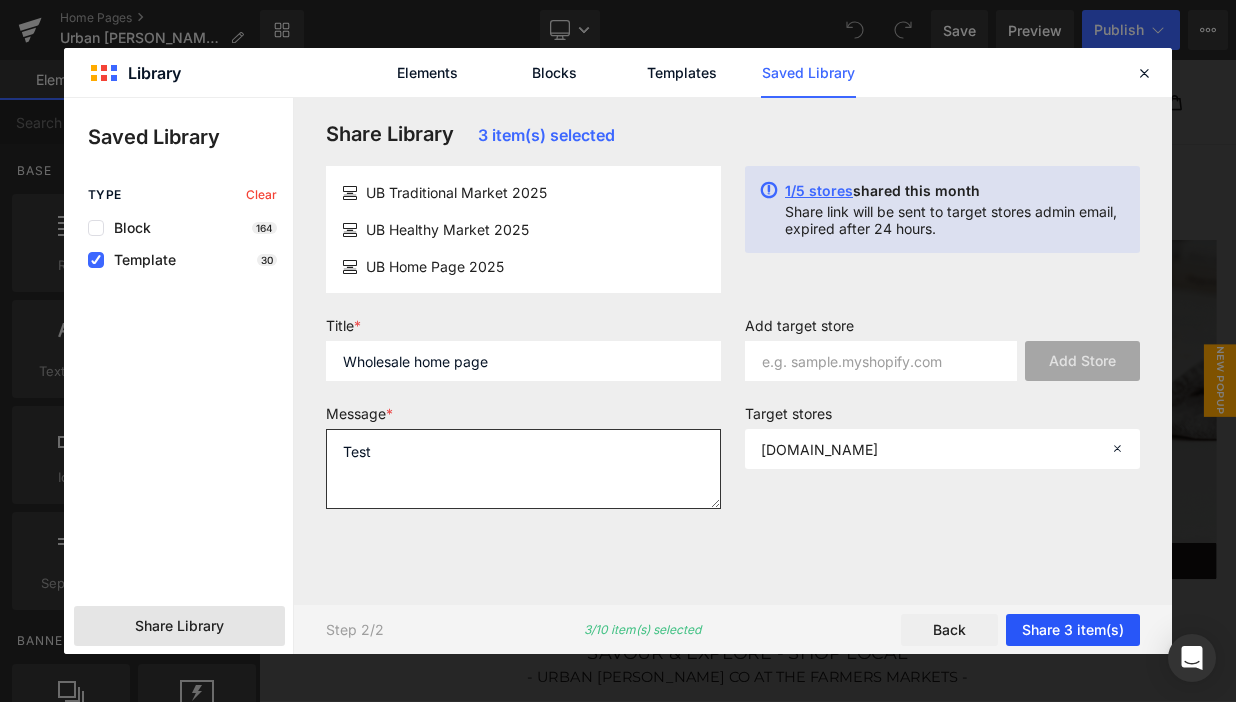 type on "Test" 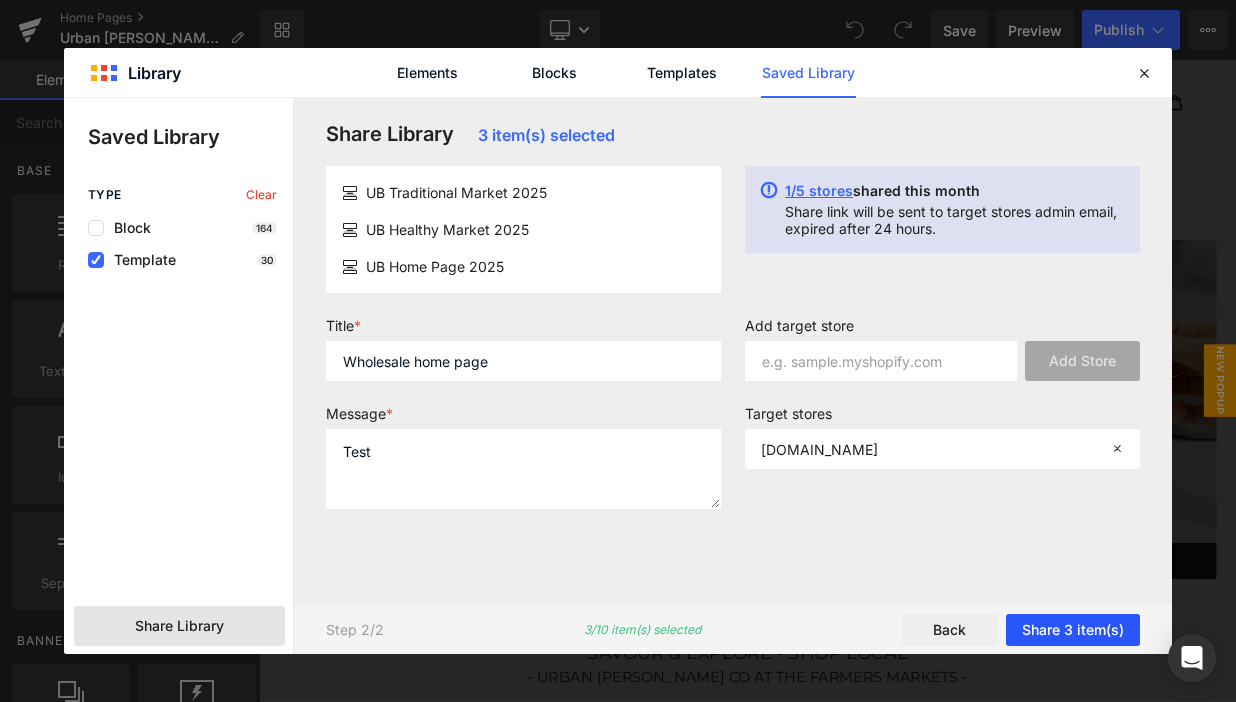 click on "Share 3 item(s)" at bounding box center [1073, 630] 